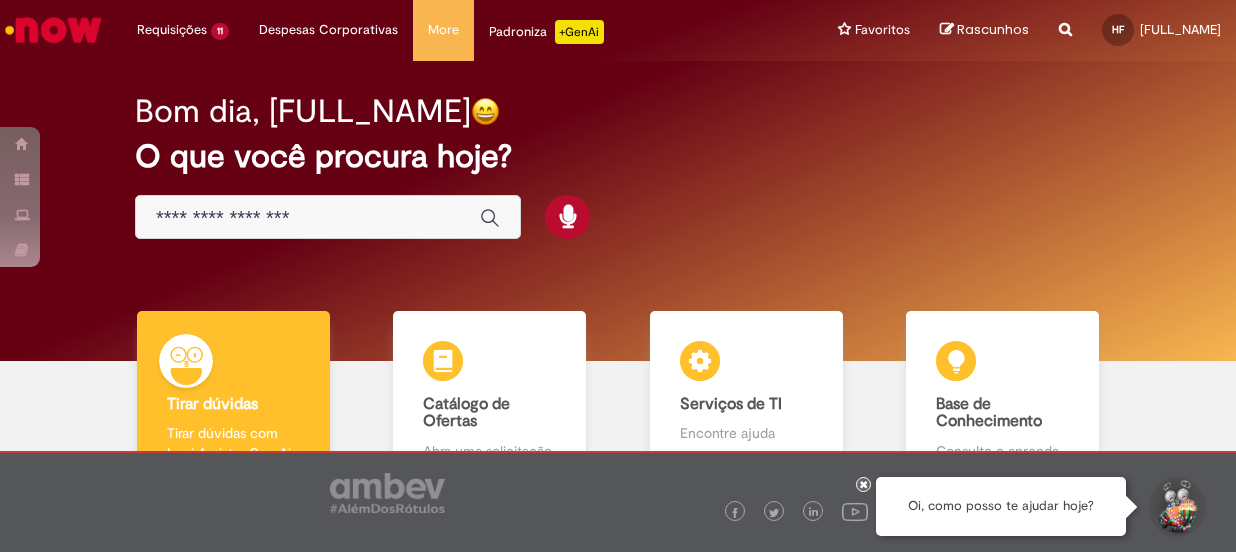 scroll, scrollTop: 0, scrollLeft: 0, axis: both 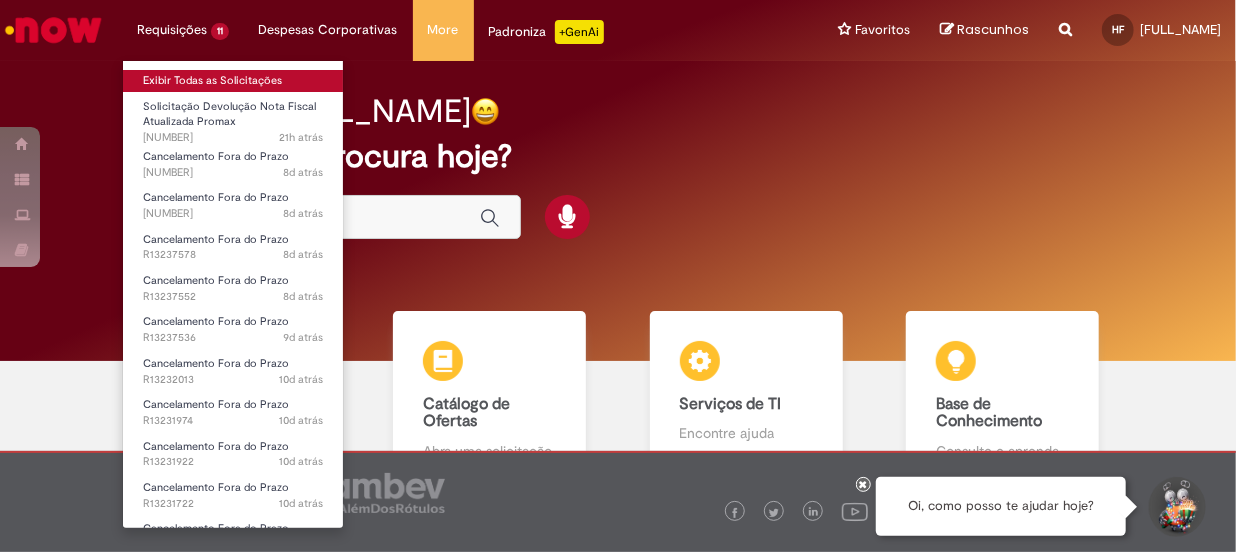 click on "Exibir Todas as Solicitações" at bounding box center (233, 81) 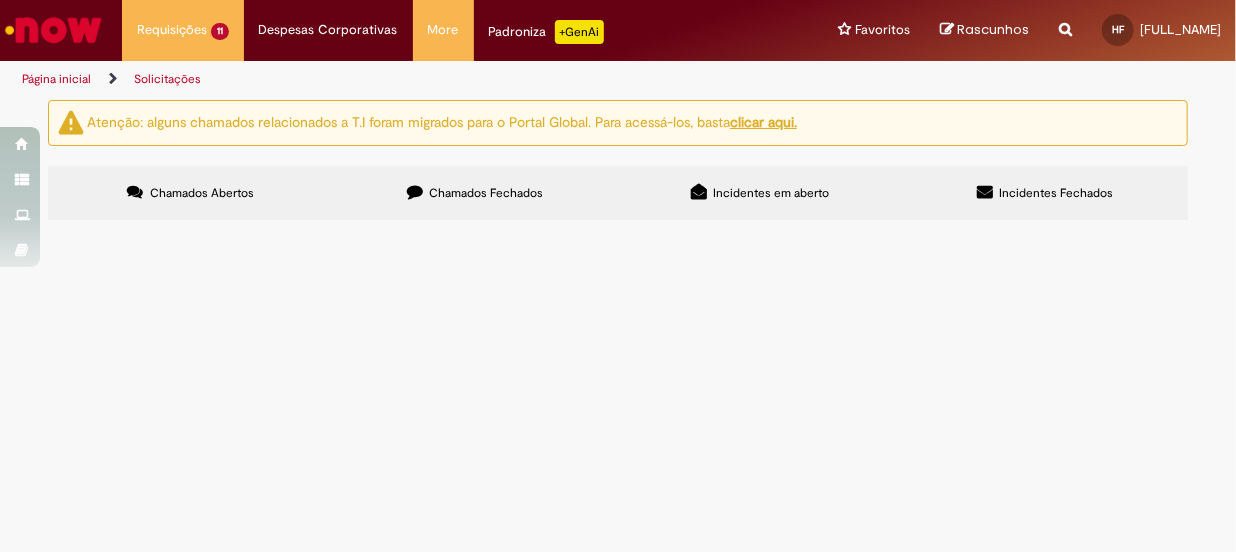 drag, startPoint x: 533, startPoint y: 350, endPoint x: 637, endPoint y: 375, distance: 106.96261 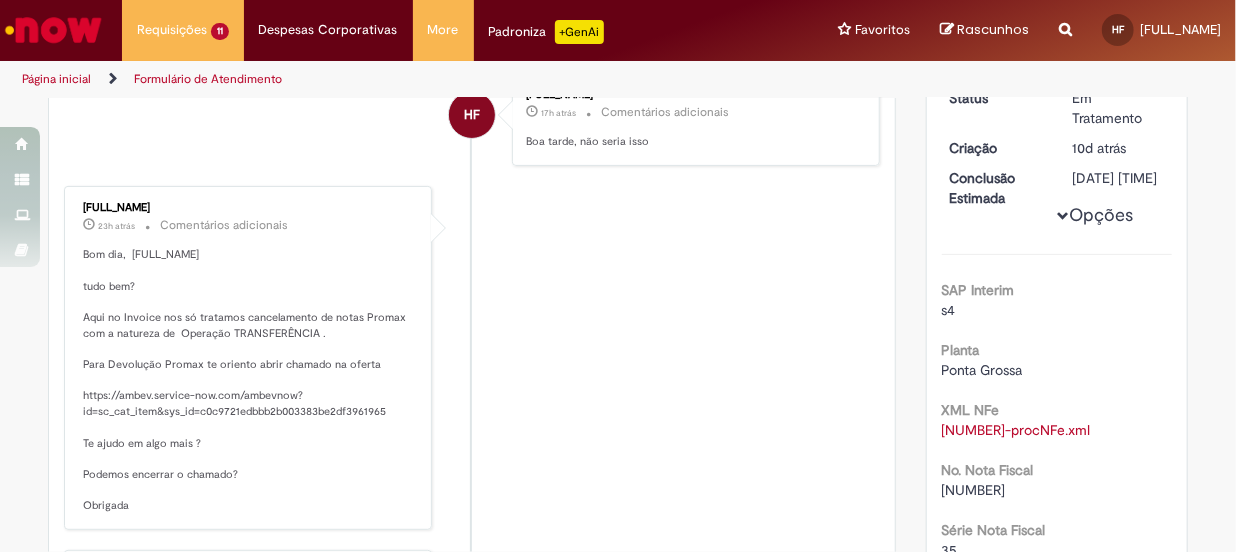 scroll, scrollTop: 0, scrollLeft: 0, axis: both 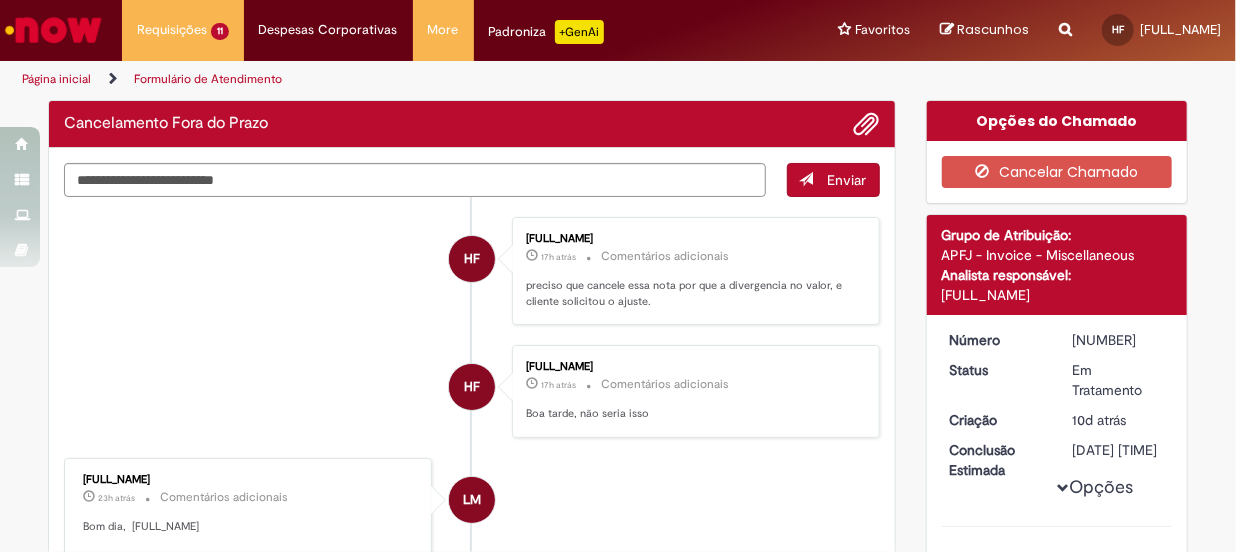 click on "Cancelamento Fora do Prazo" at bounding box center [472, 124] 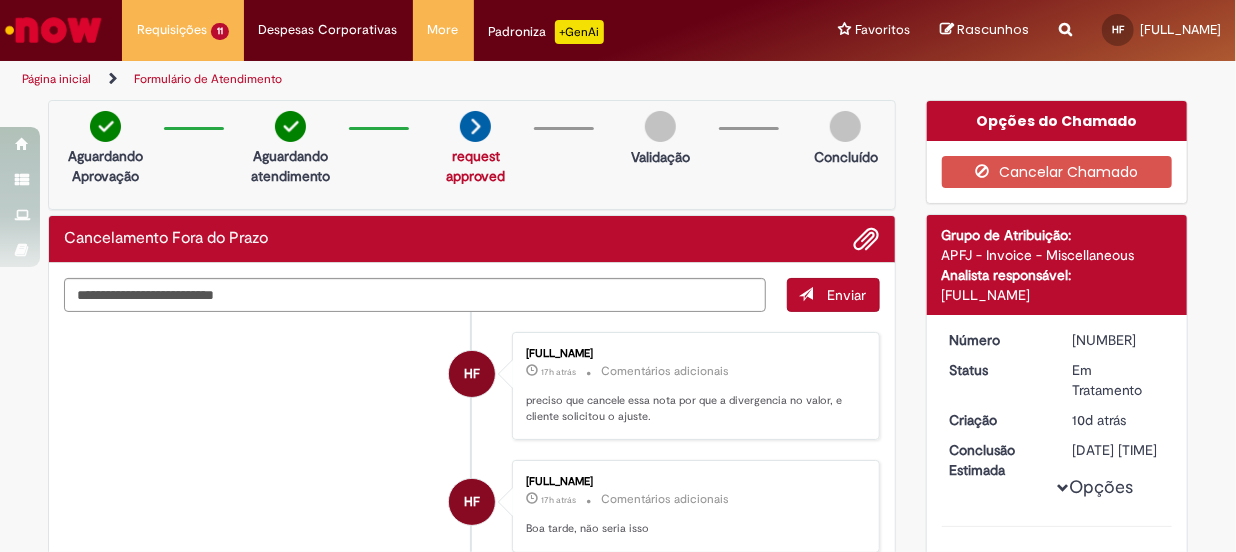 click on "Concluído" at bounding box center [845, 144] 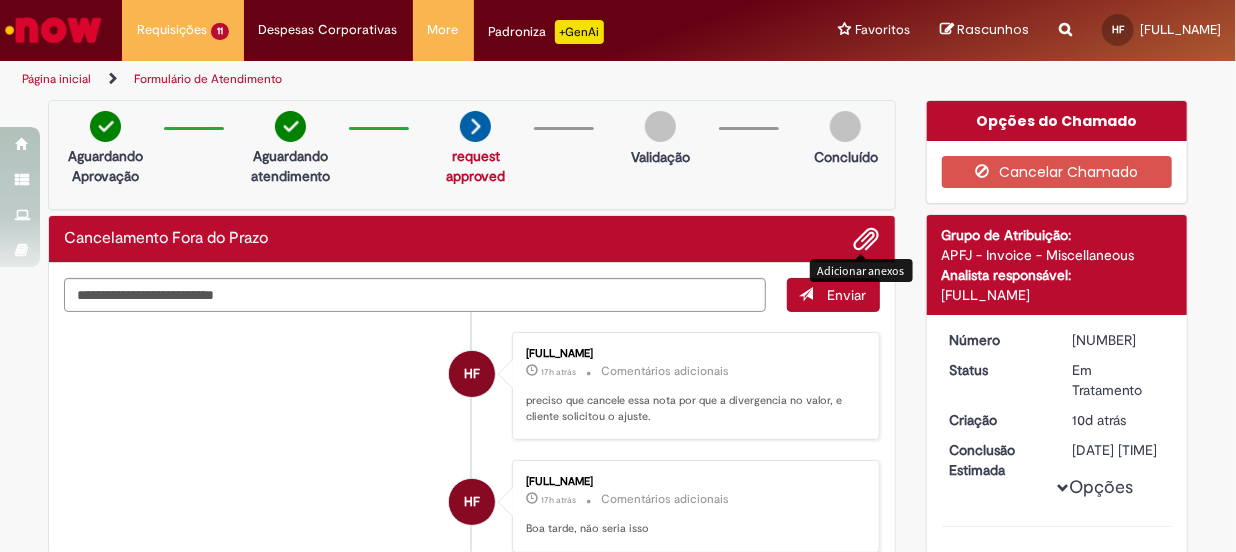 click at bounding box center (867, 240) 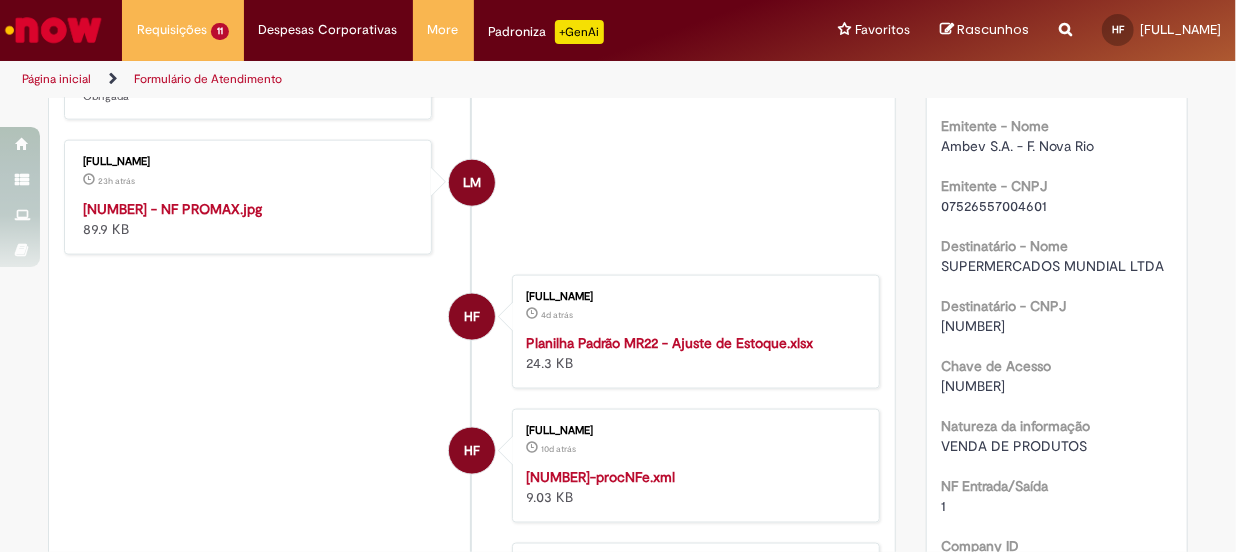 scroll, scrollTop: 1146, scrollLeft: 0, axis: vertical 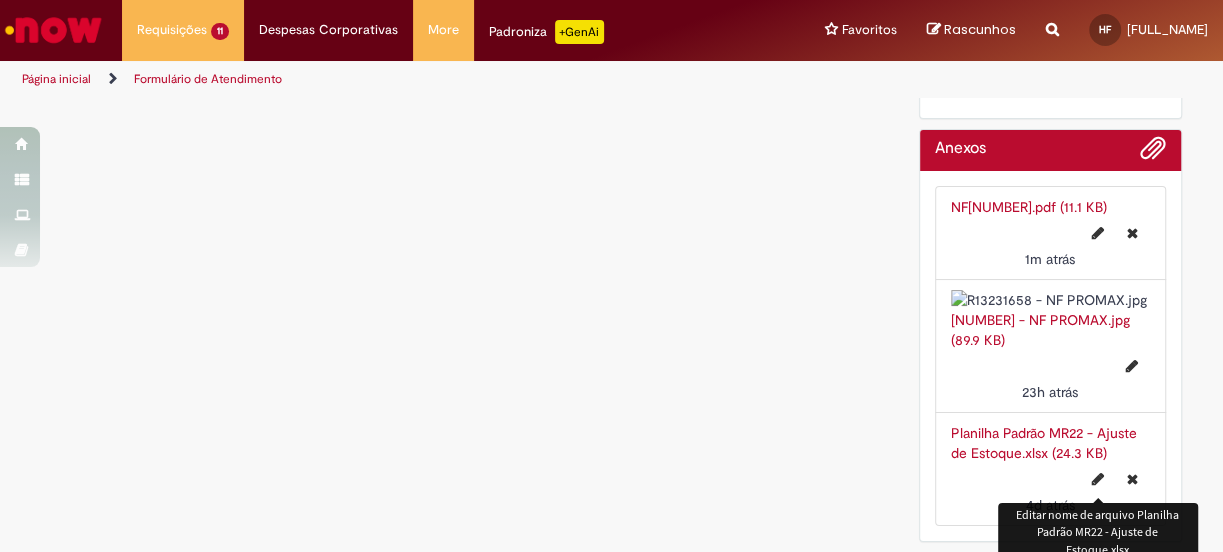 click on "Planilha Padrão MR22 - Ajuste de Estoque.xlsx (24.3 KB)" at bounding box center [1050, 443] 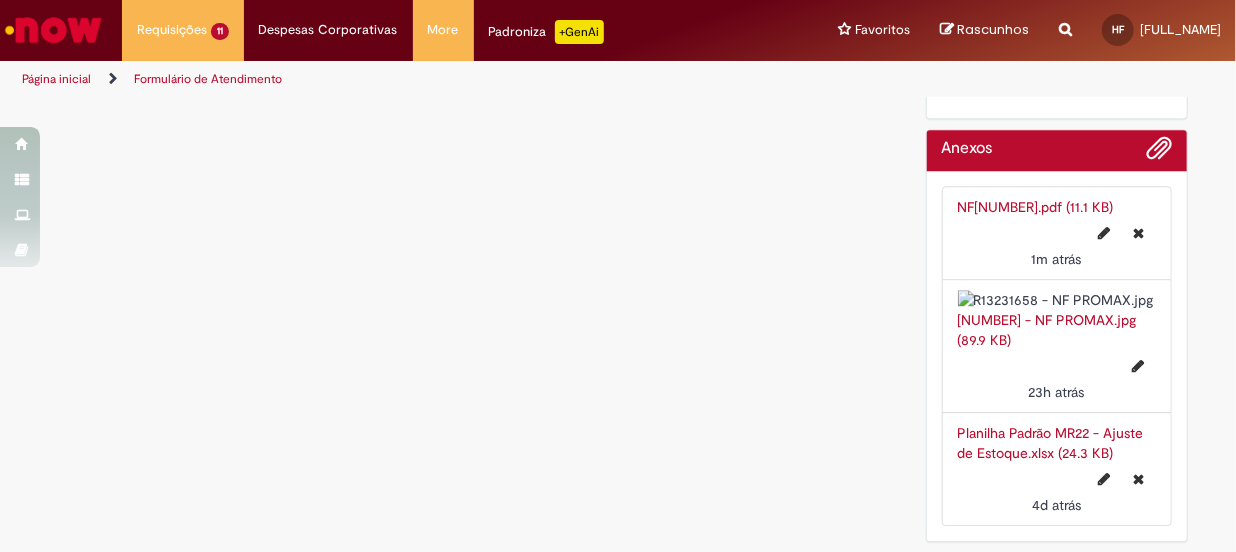 click on "Planilha Padrão MR22 - Ajuste de Estoque.xlsx (24.3 KB)" at bounding box center [1051, 443] 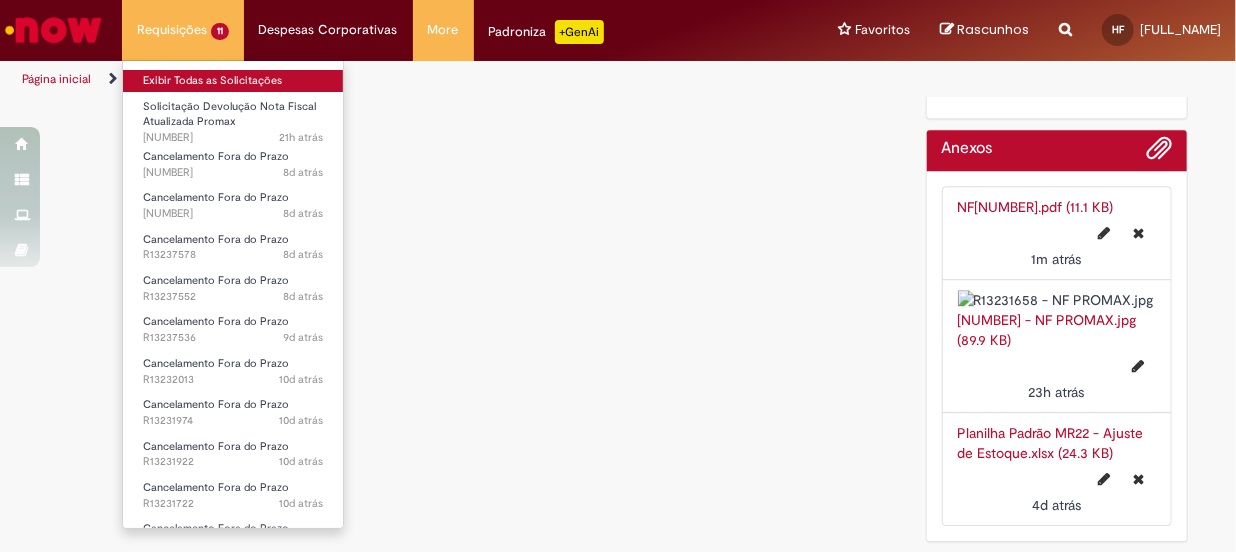 click on "Exibir Todas as Solicitações" at bounding box center (233, 81) 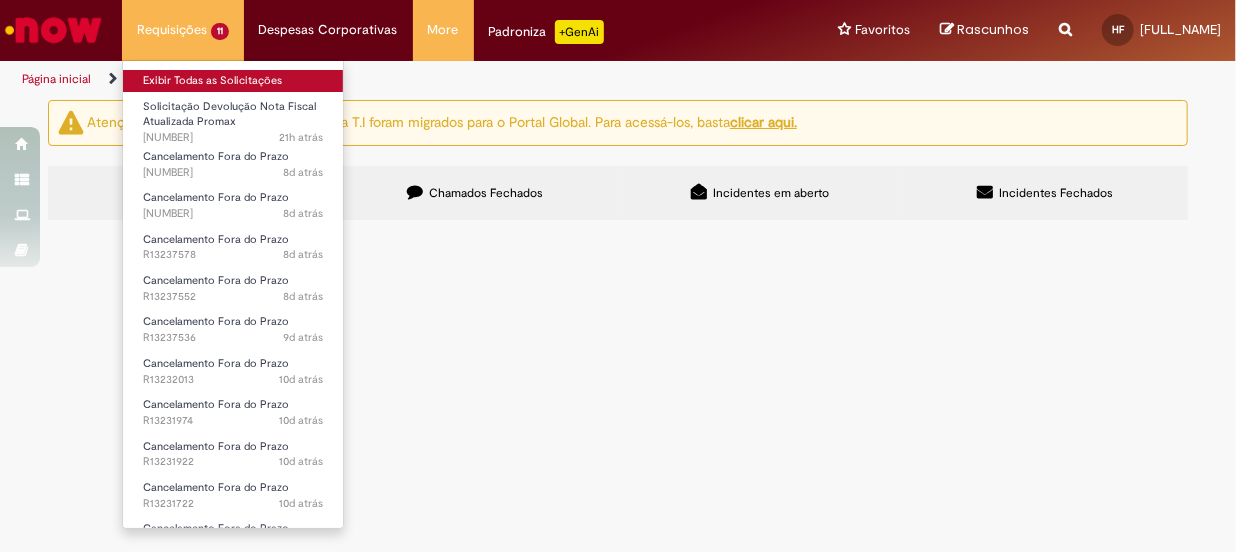 scroll, scrollTop: 0, scrollLeft: 0, axis: both 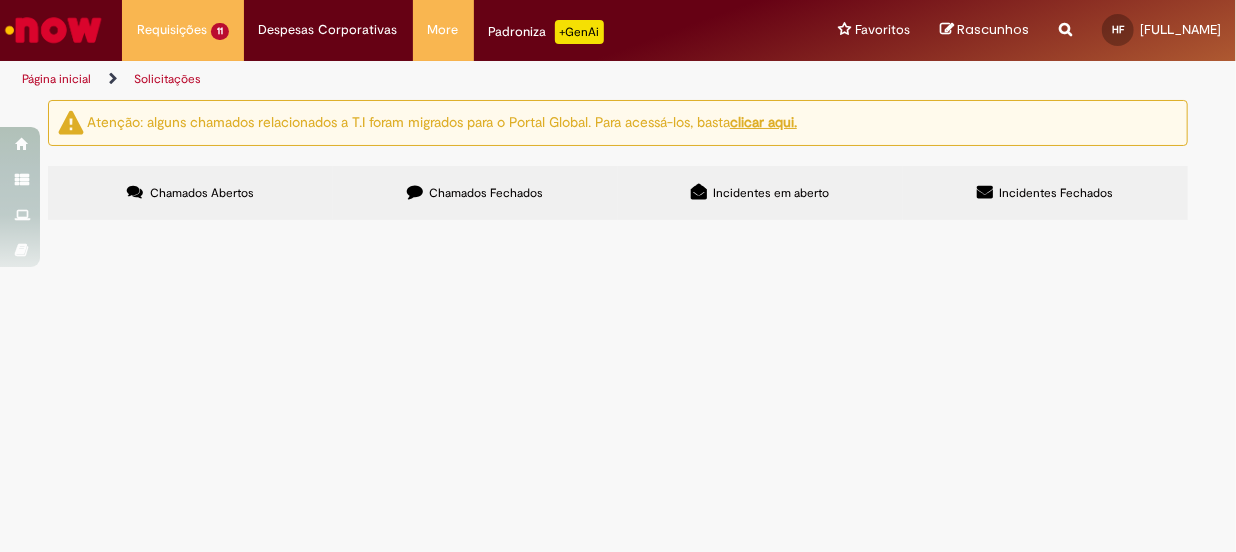 click at bounding box center [53, 30] 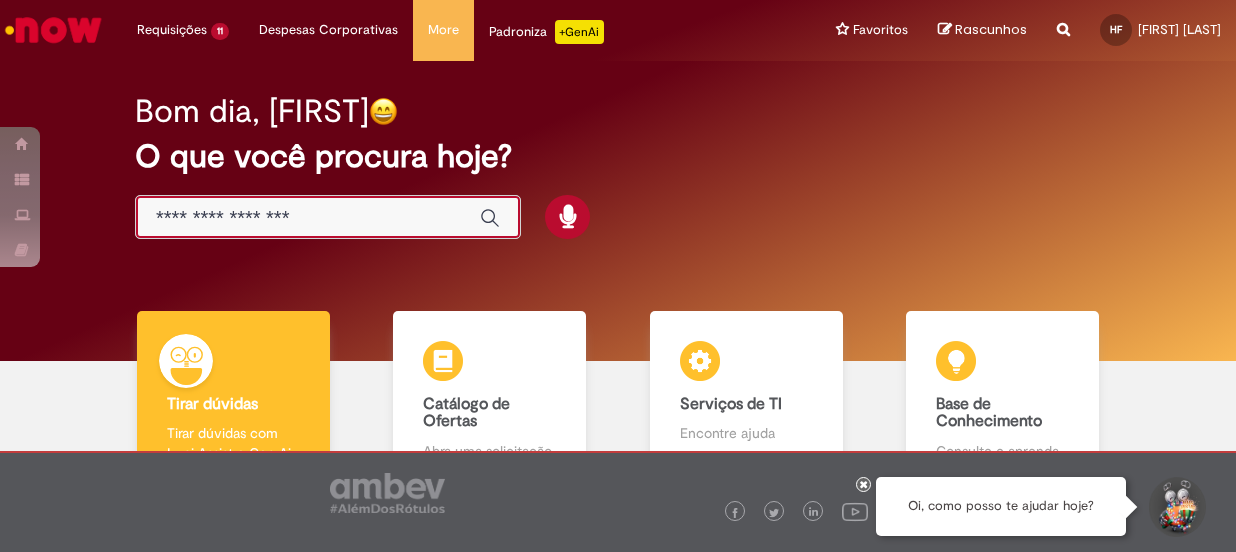scroll, scrollTop: 0, scrollLeft: 0, axis: both 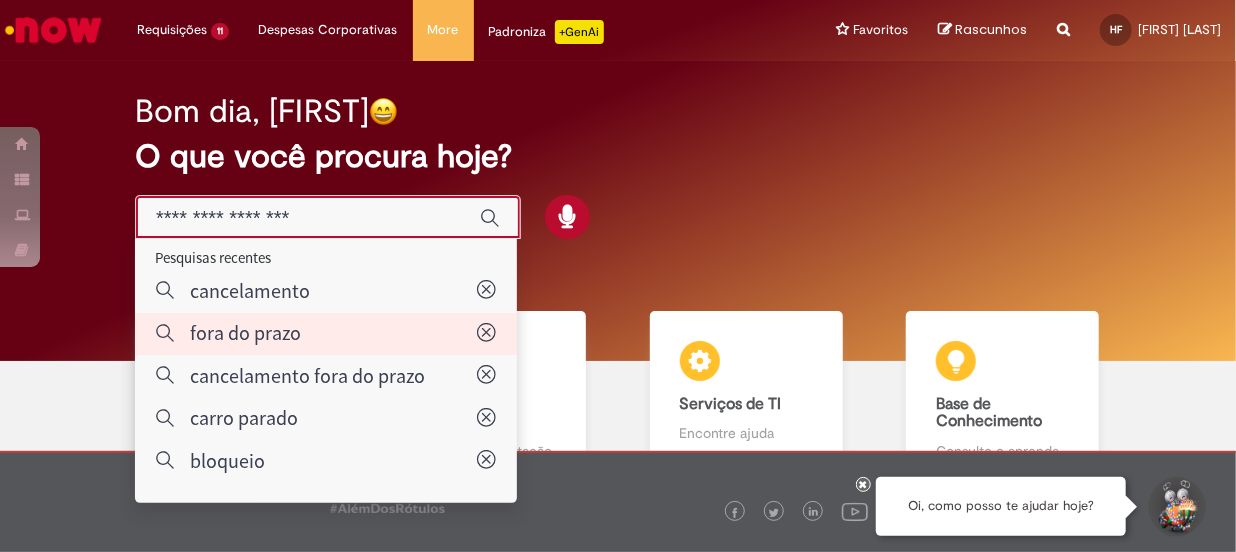 type on "**********" 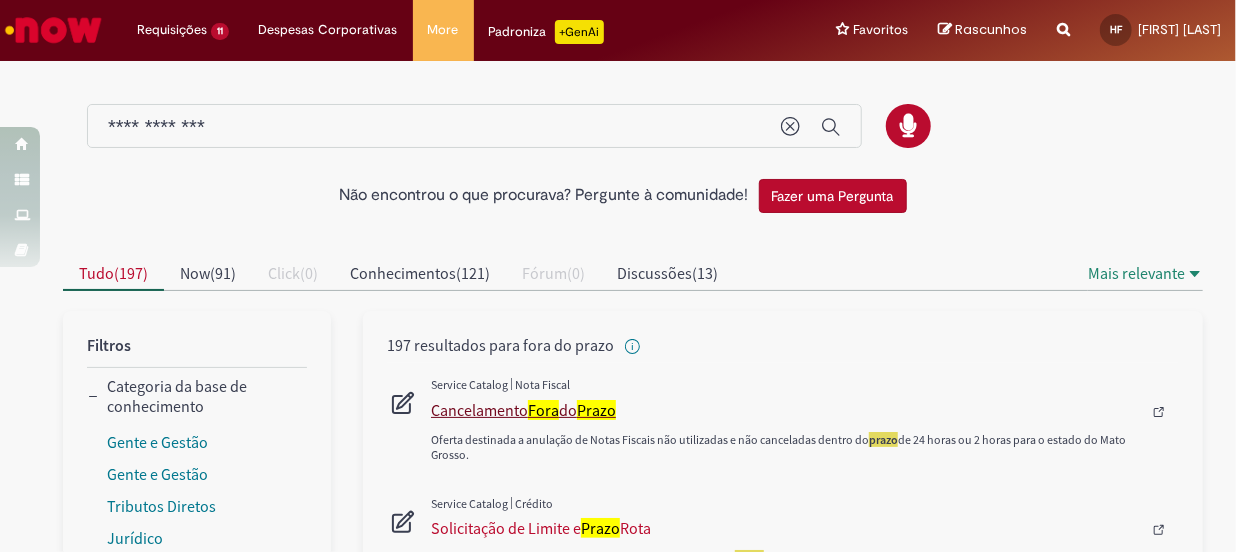 click on "Fora" at bounding box center (543, 410) 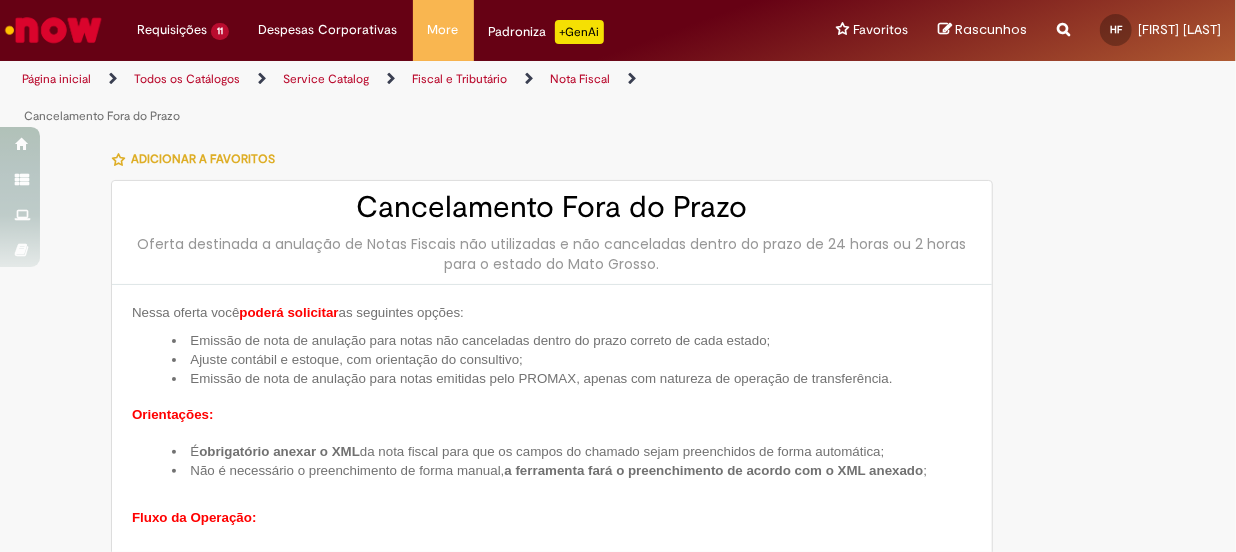 type on "**********" 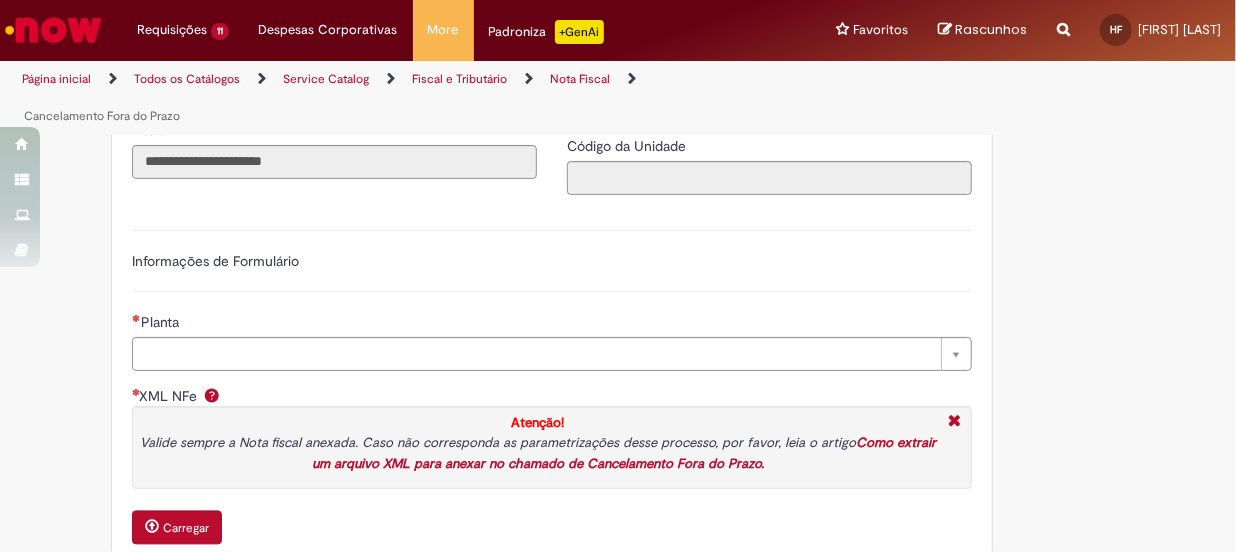 scroll, scrollTop: 2000, scrollLeft: 0, axis: vertical 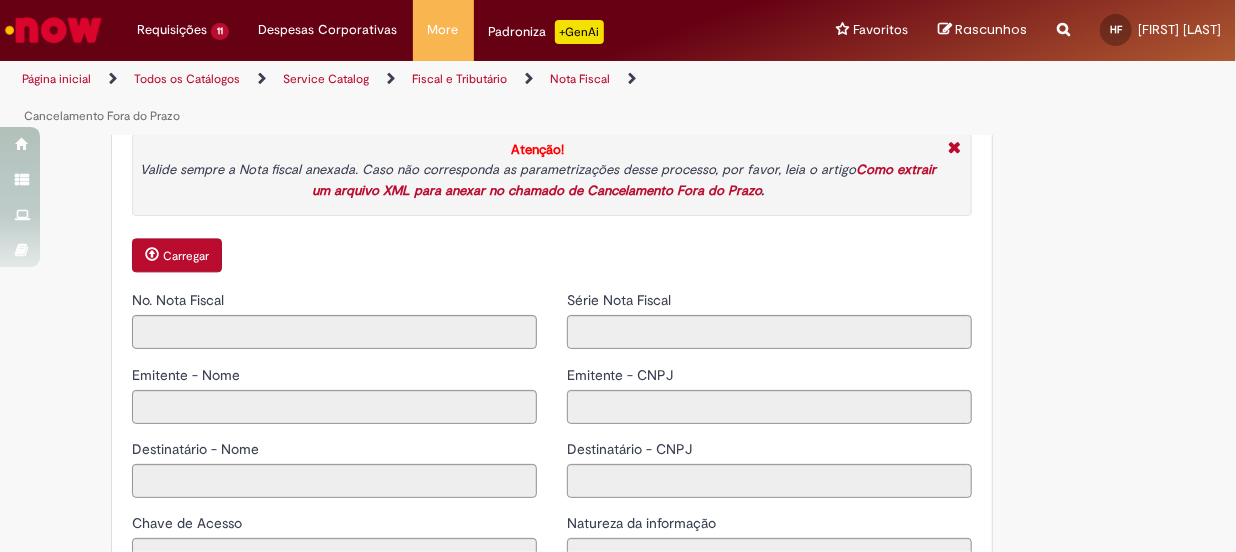 click on "Carregar" at bounding box center (186, 256) 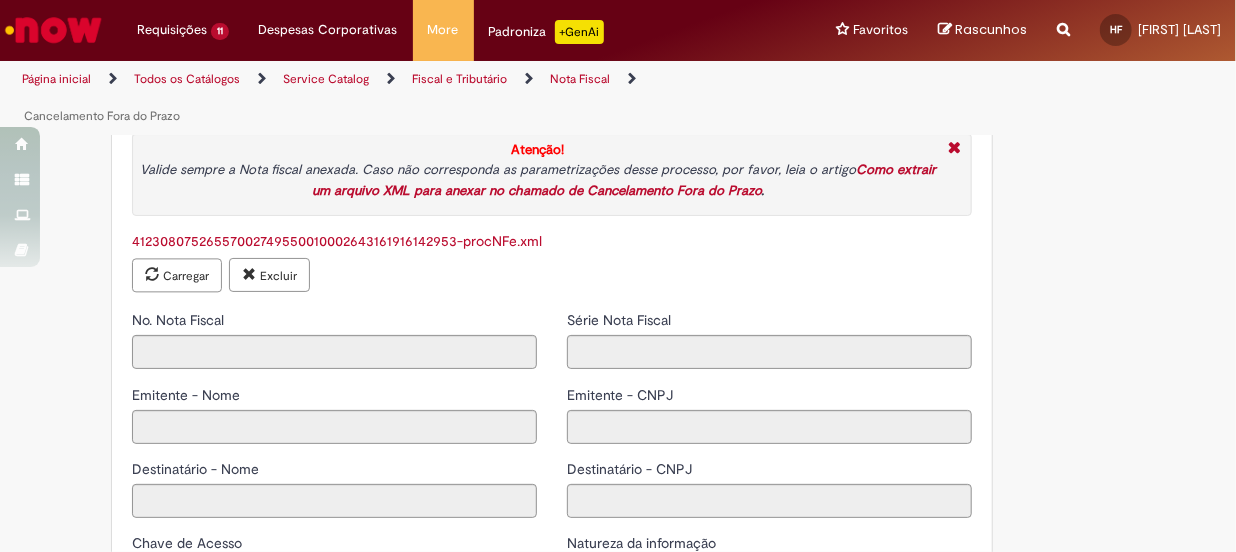 type on "******" 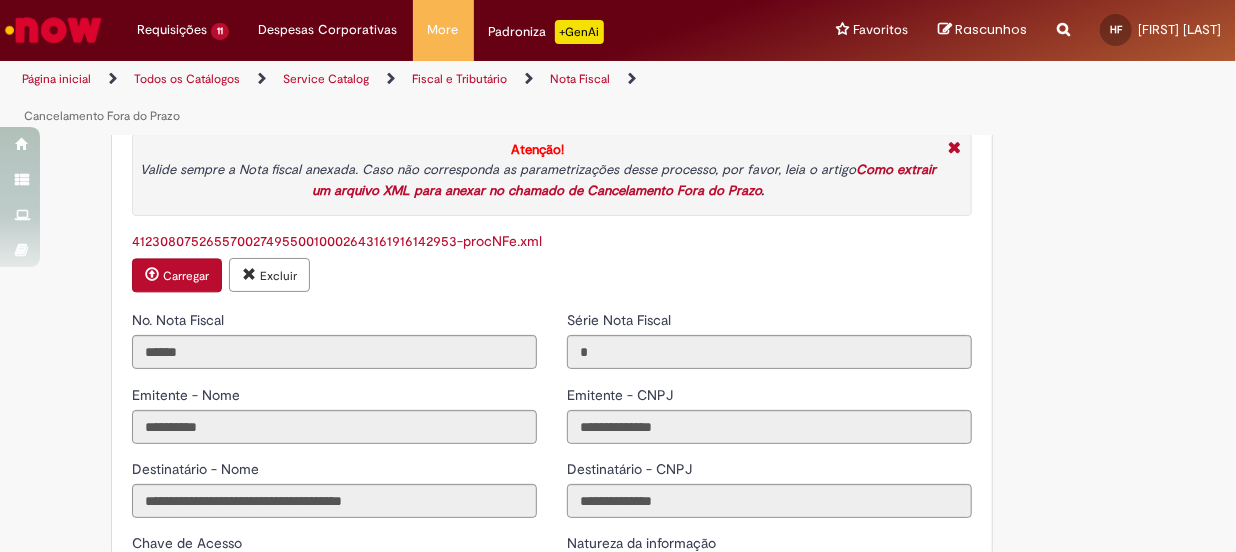 type 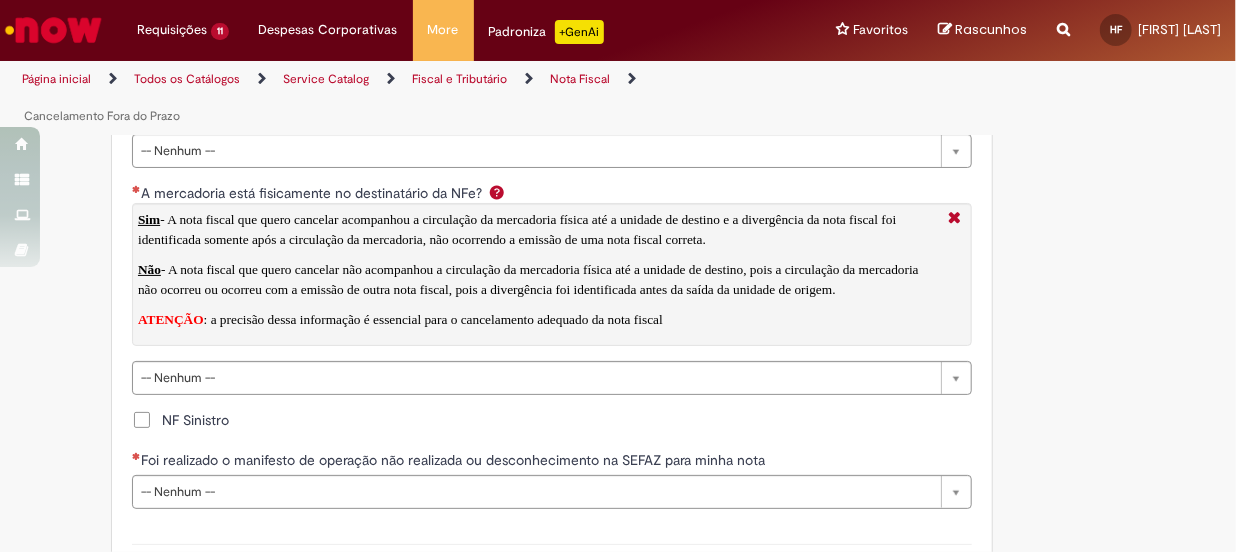 scroll, scrollTop: 3181, scrollLeft: 0, axis: vertical 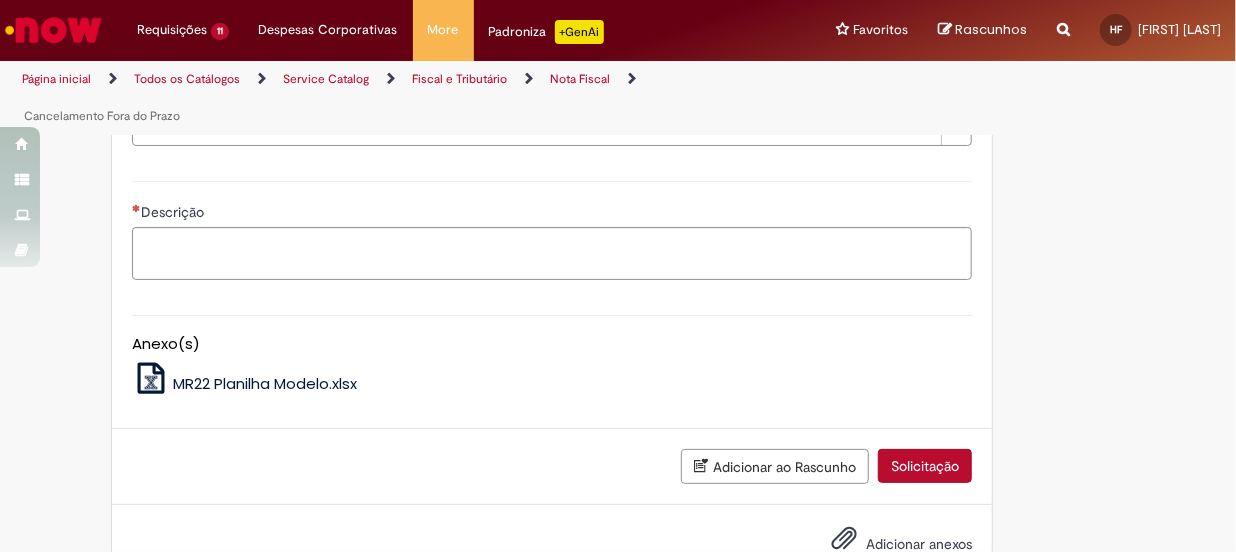 click on "MR22 Planilha Modelo.xlsx" at bounding box center (265, 383) 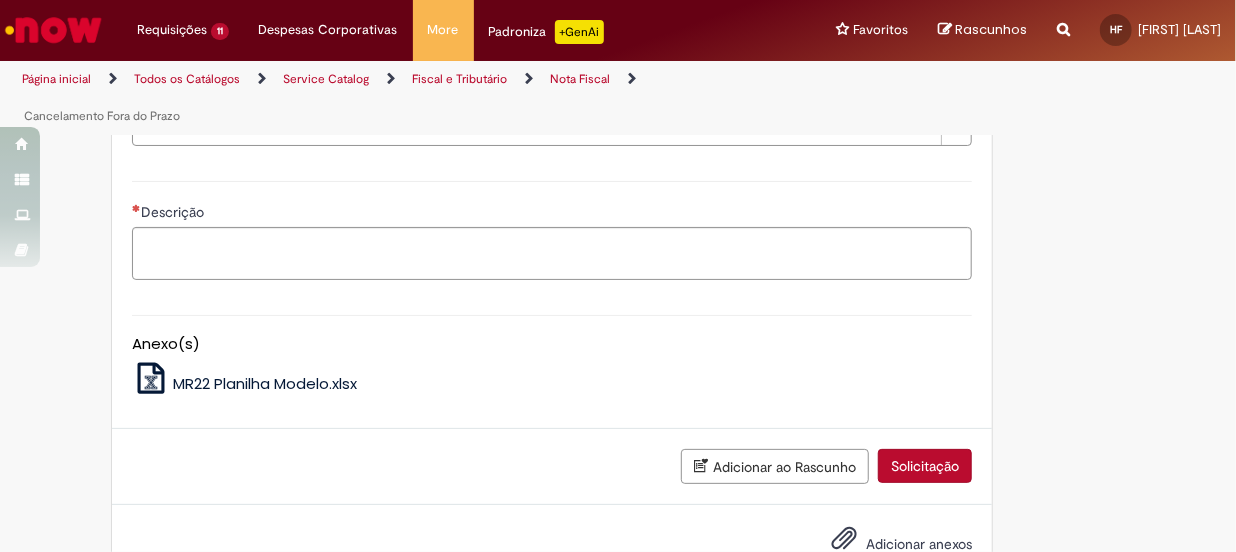 click at bounding box center [844, 539] 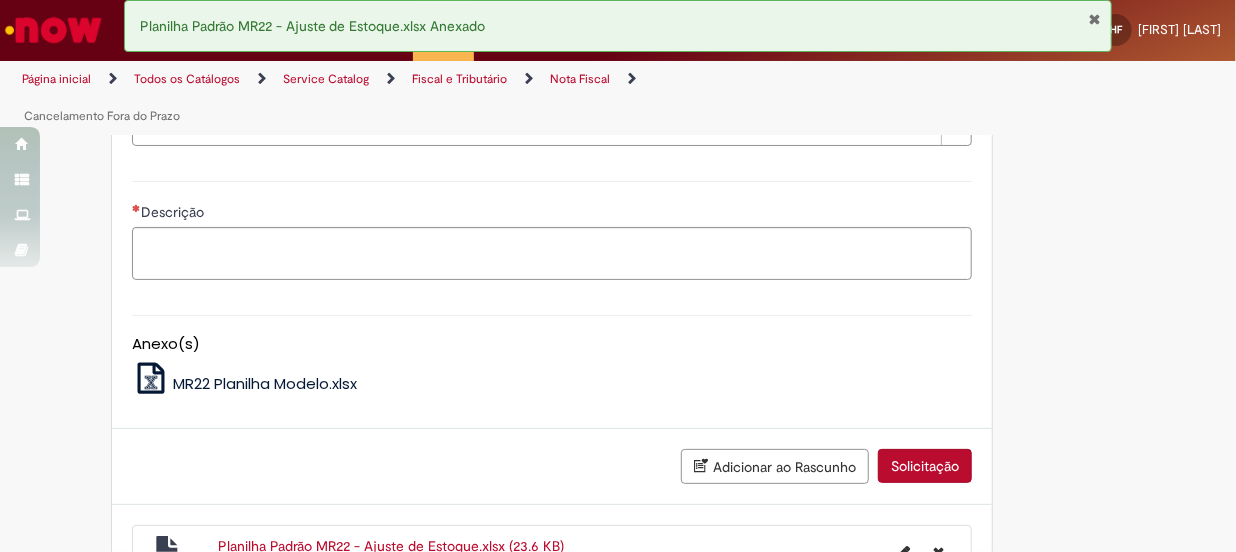 scroll, scrollTop: 3090, scrollLeft: 0, axis: vertical 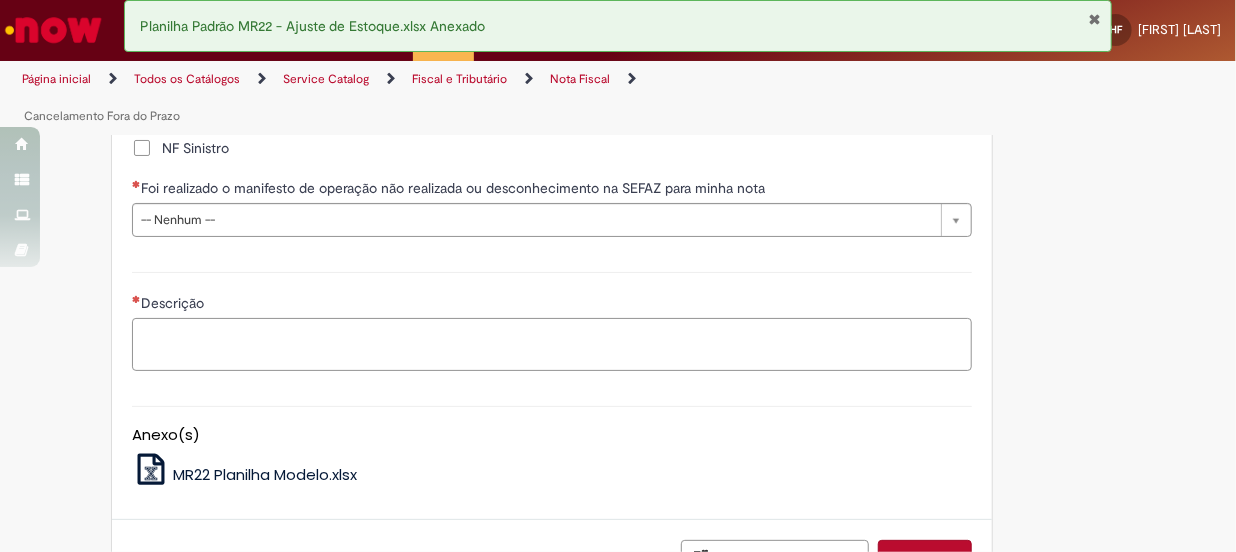 click on "Descrição" at bounding box center [552, 345] 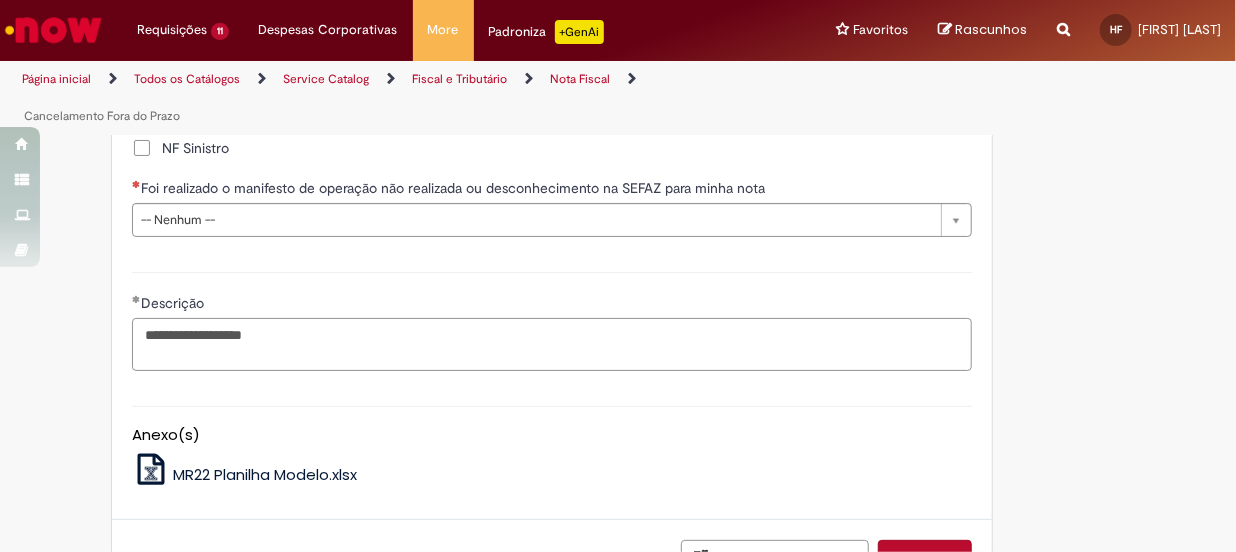 paste on "*******" 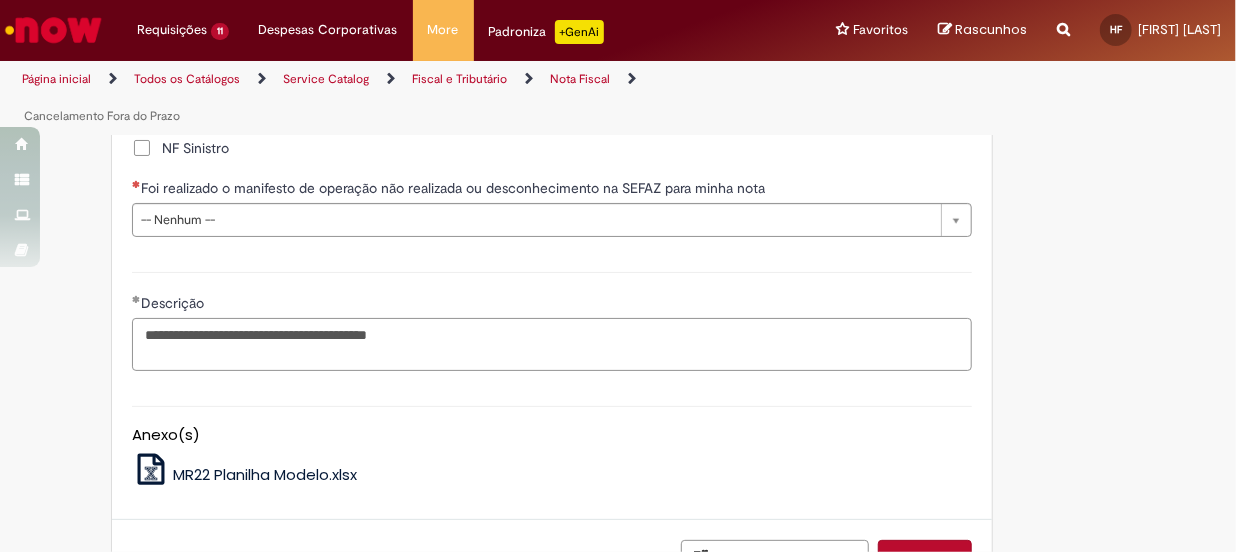 scroll, scrollTop: 3313, scrollLeft: 0, axis: vertical 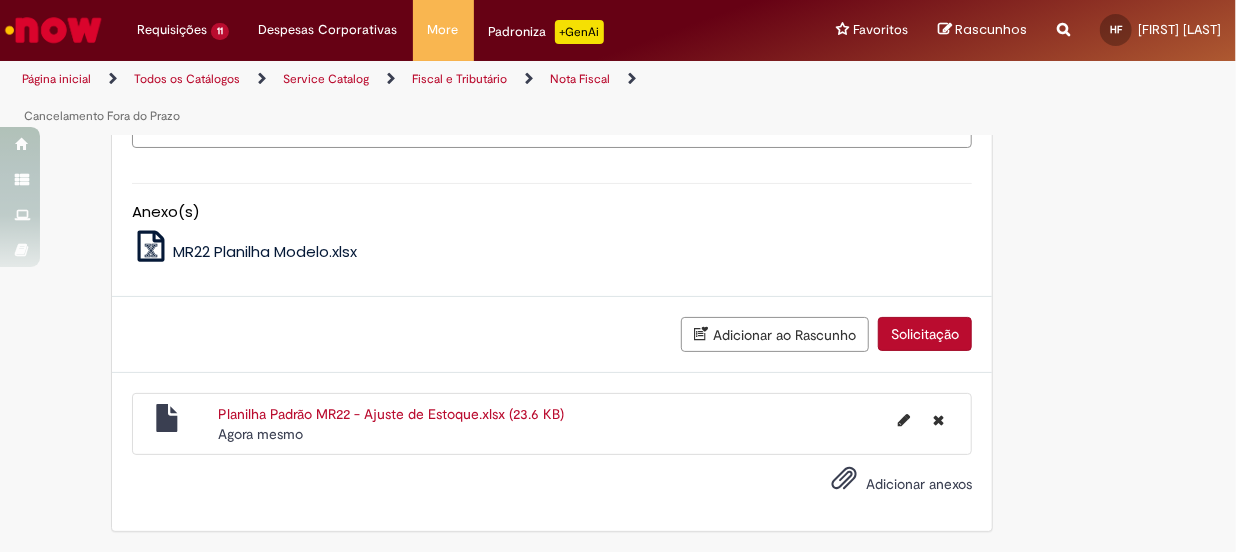 type on "**********" 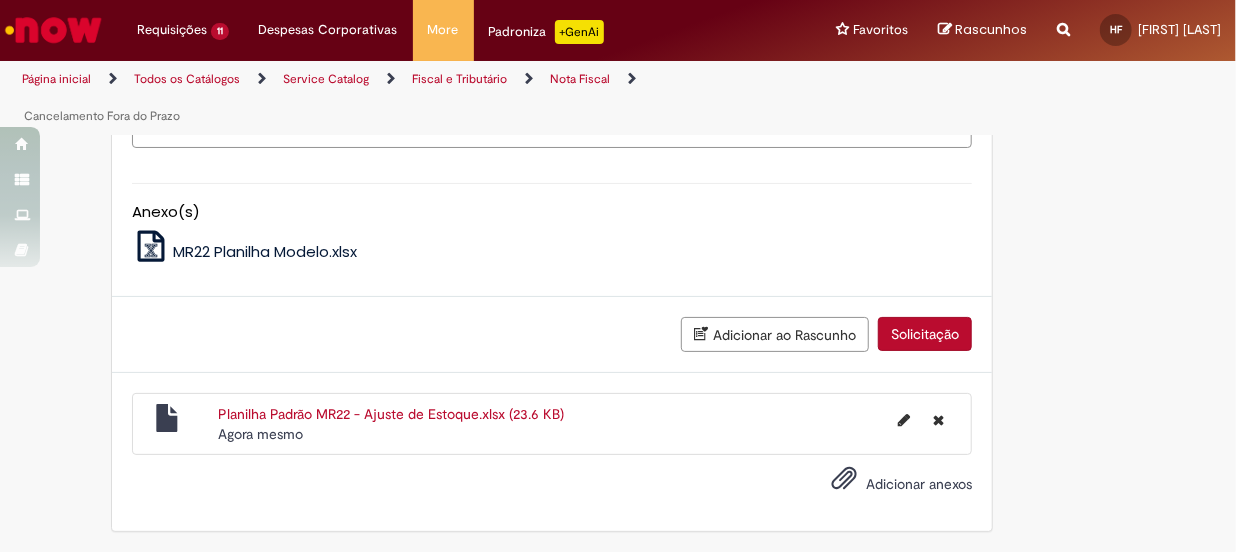 click on "Adicionar anexos" at bounding box center (919, 484) 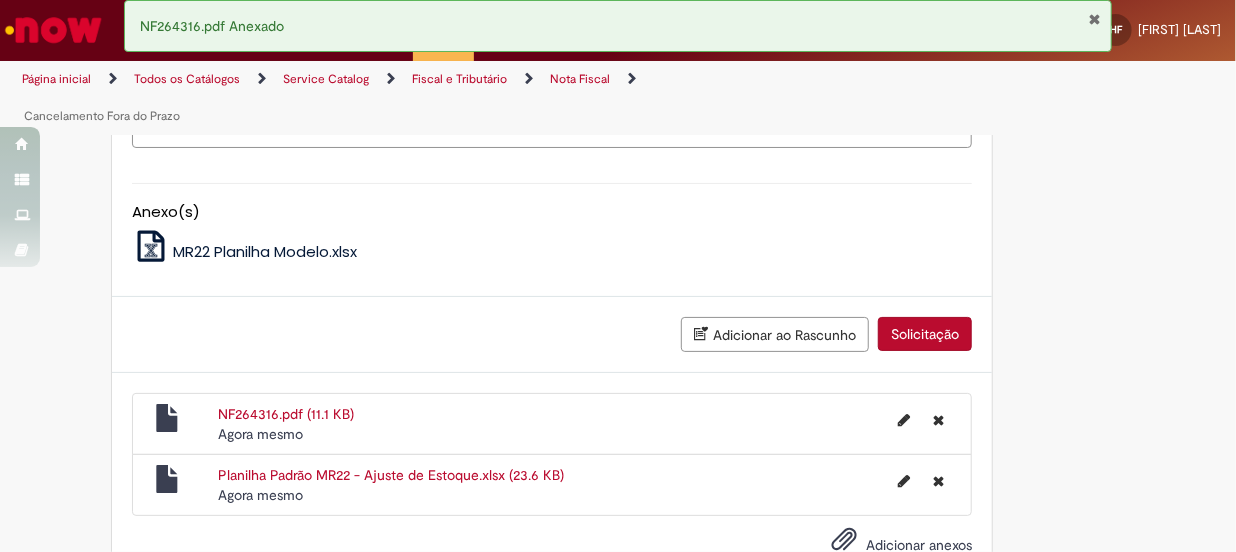click at bounding box center (844, 540) 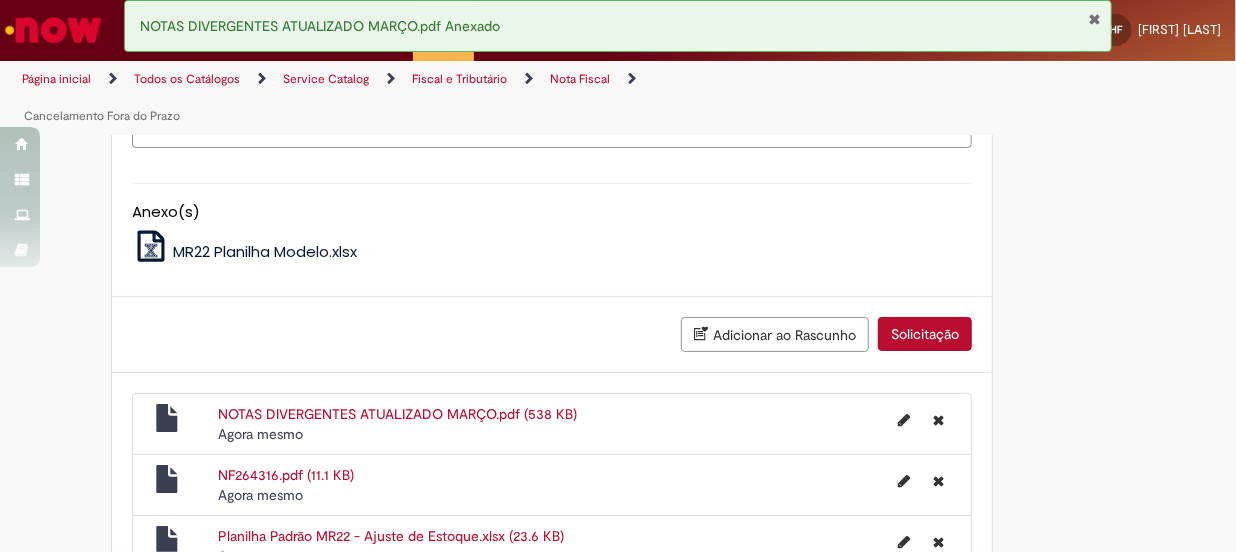scroll, scrollTop: 3040, scrollLeft: 0, axis: vertical 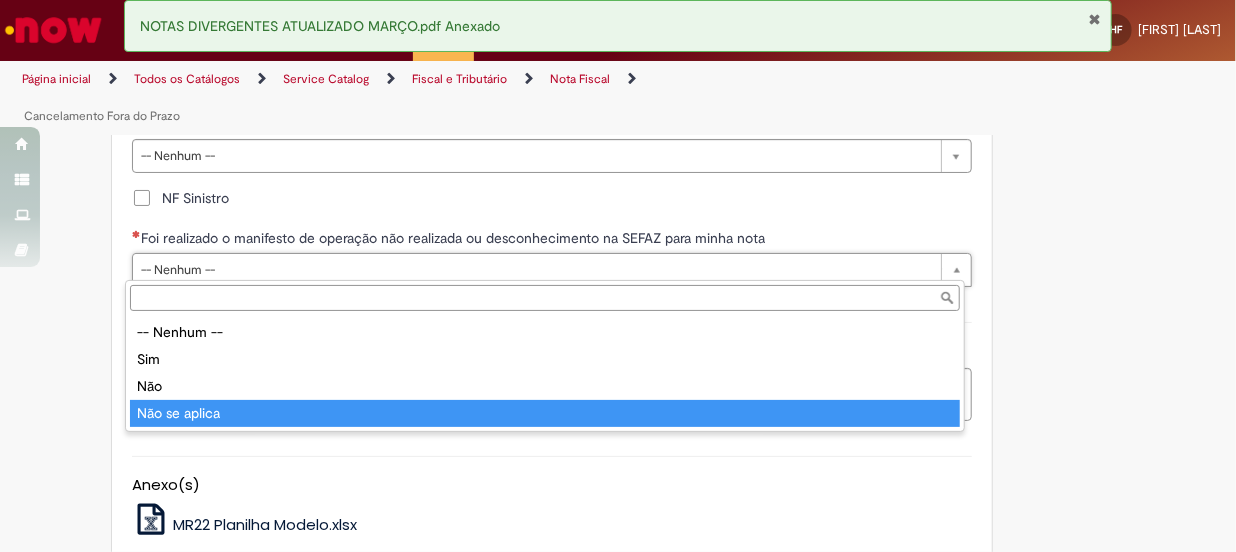 type on "**********" 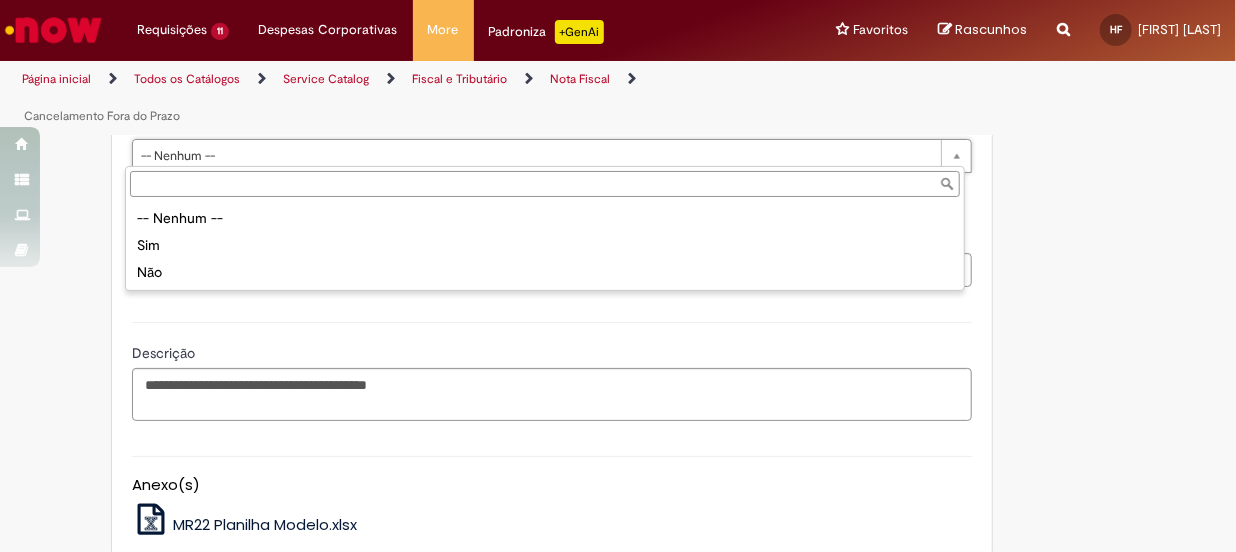 click on "-- Nenhum -- Sim Não" at bounding box center (545, 245) 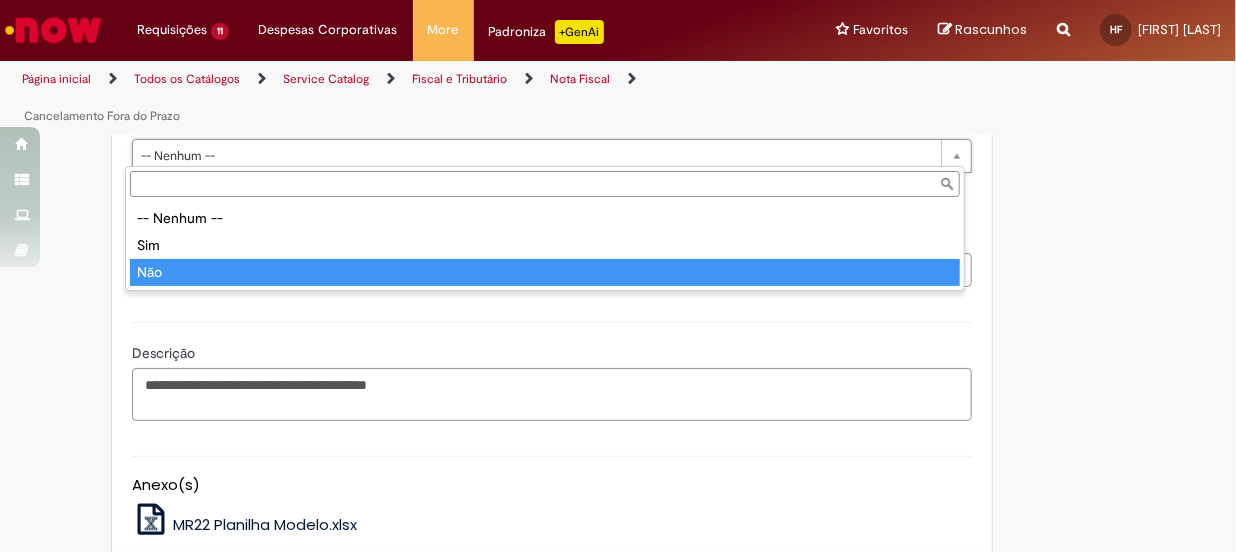 type on "***" 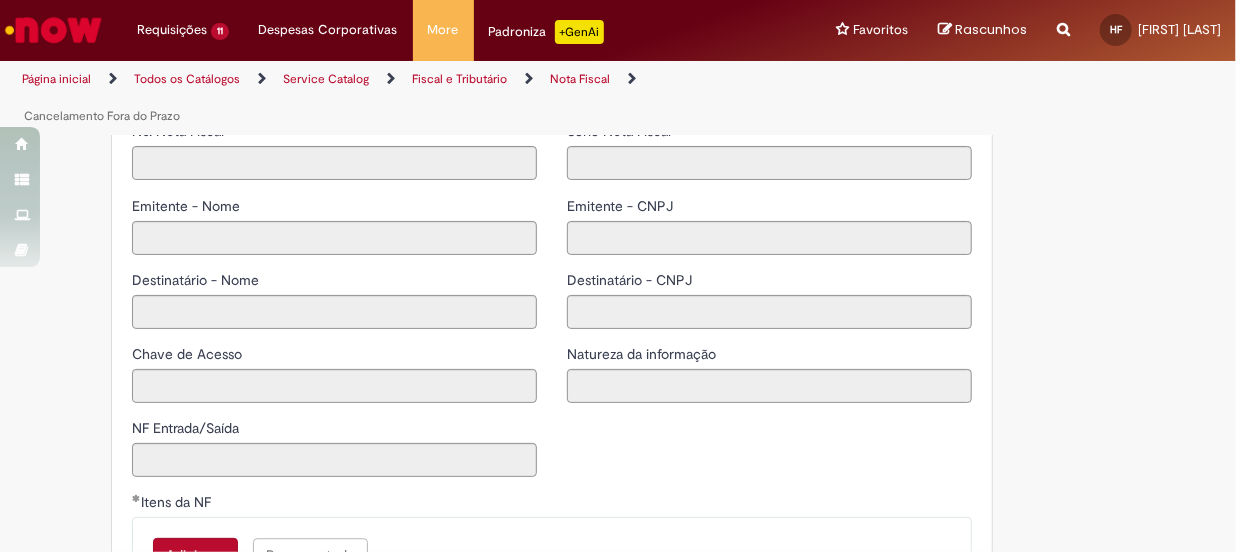 scroll, scrollTop: 1950, scrollLeft: 0, axis: vertical 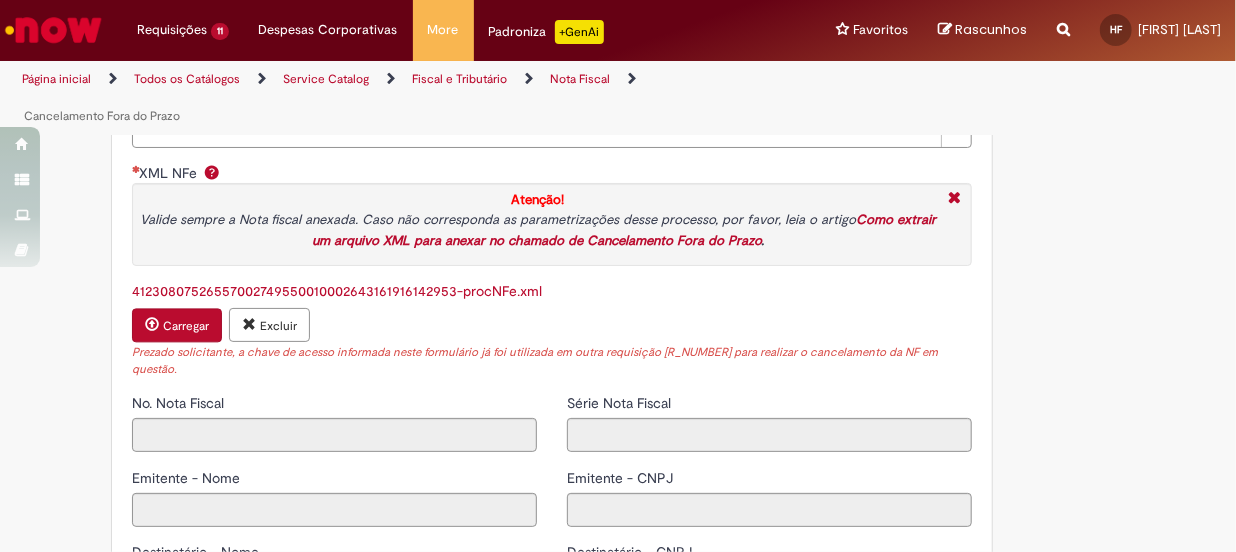 click on "Prezado solicitante, a chave de acesso informada neste formulário já foi utilizada em outra requisição R13009160 para realizar o cancelamento da NF em questão." at bounding box center [552, 361] 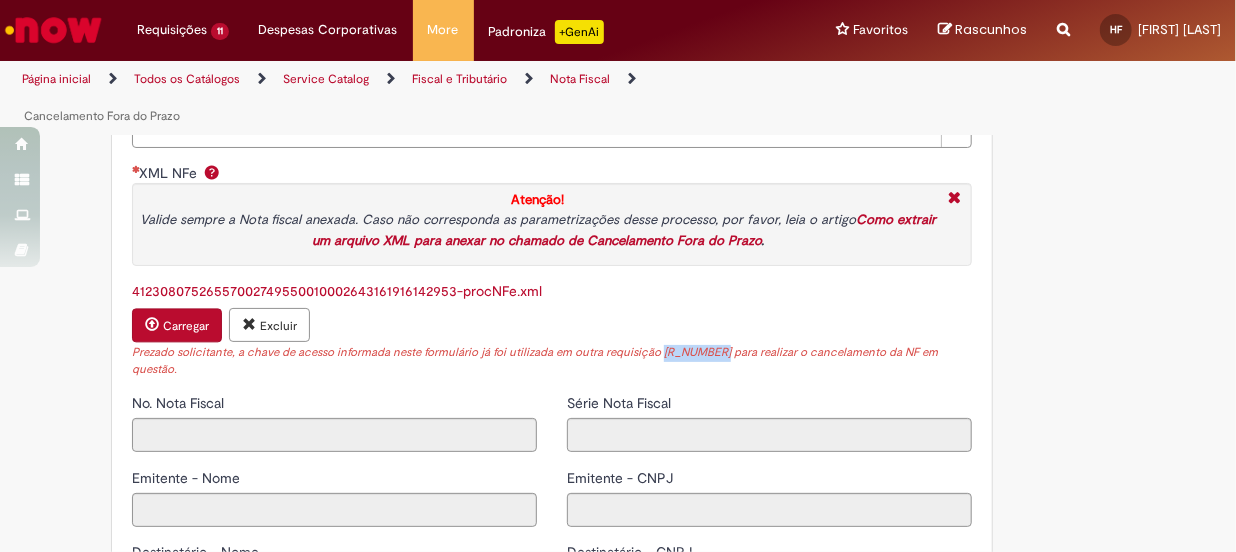 click on "Prezado solicitante, a chave de acesso informada neste formulário já foi utilizada em outra requisição R13009160 para realizar o cancelamento da NF em questão." at bounding box center (552, 361) 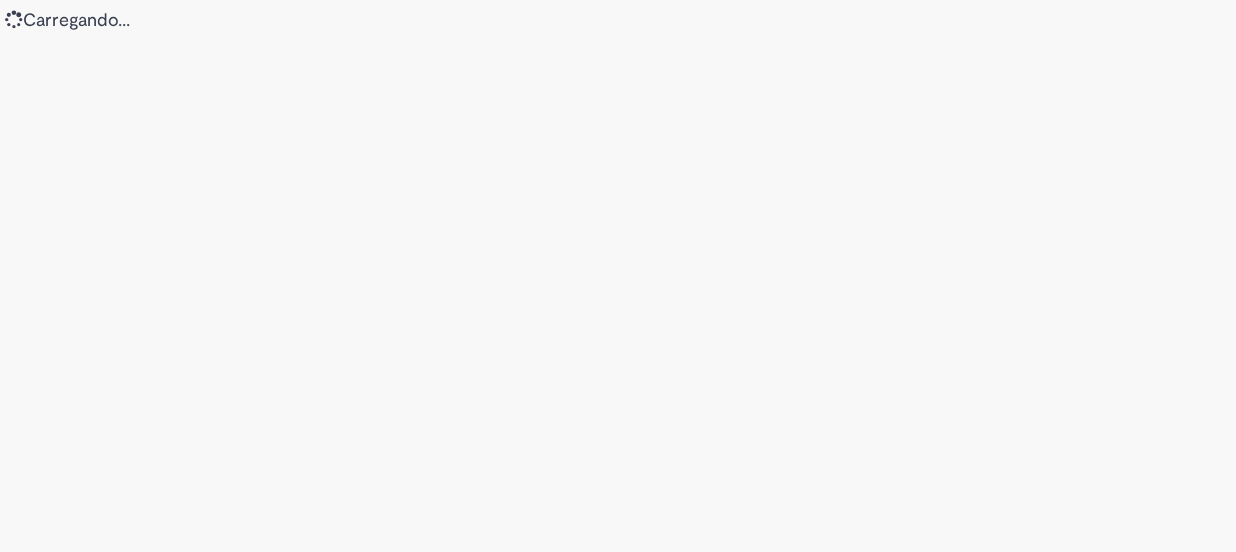 scroll, scrollTop: 0, scrollLeft: 0, axis: both 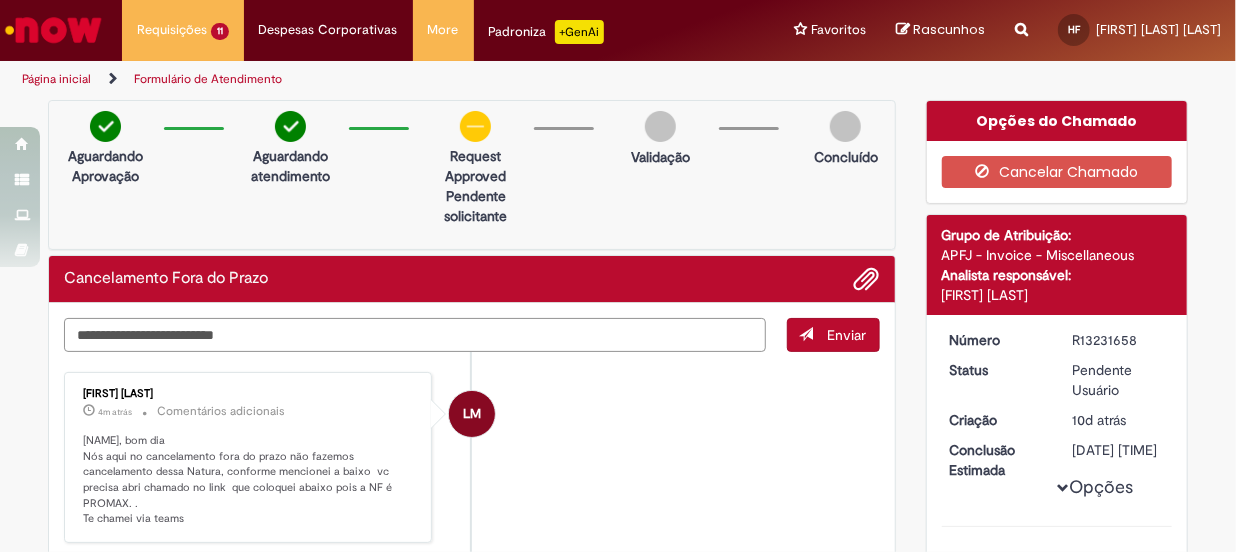 click at bounding box center (415, 335) 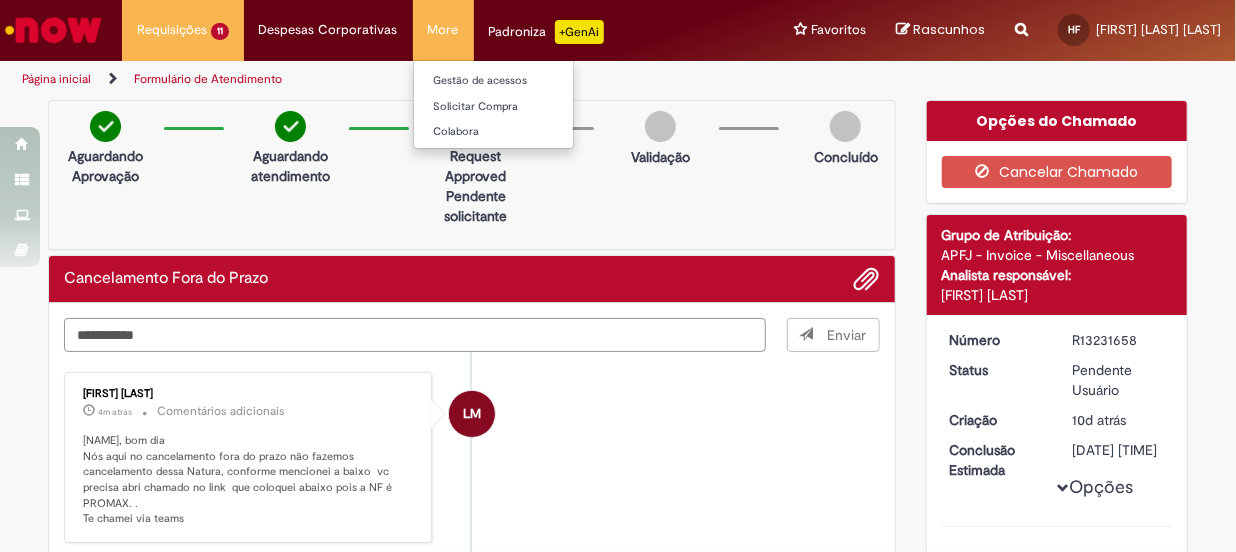 type on "**********" 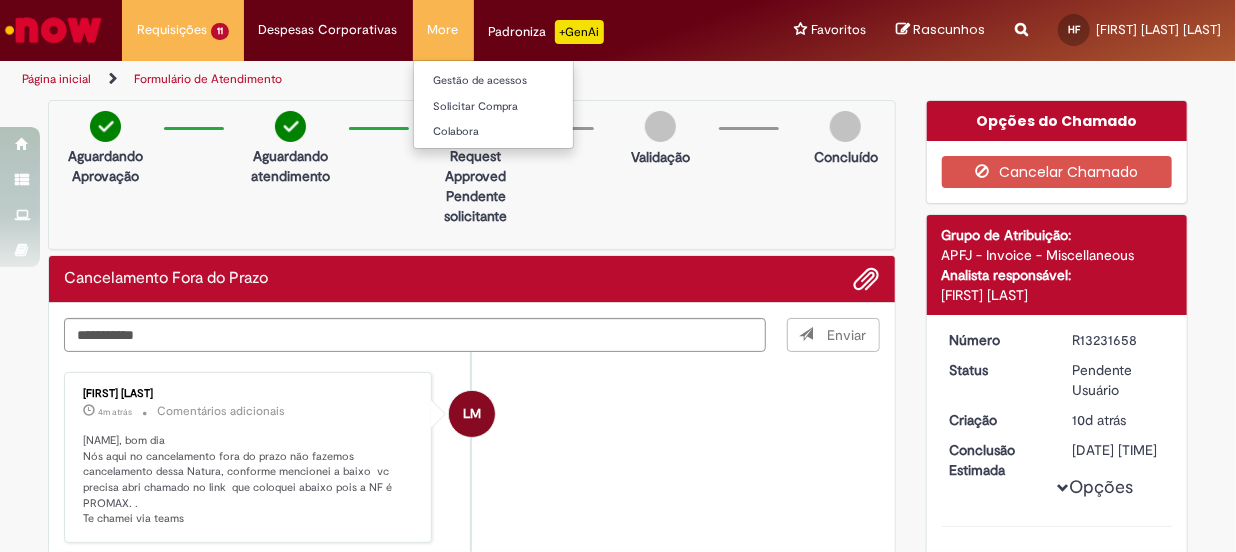 type 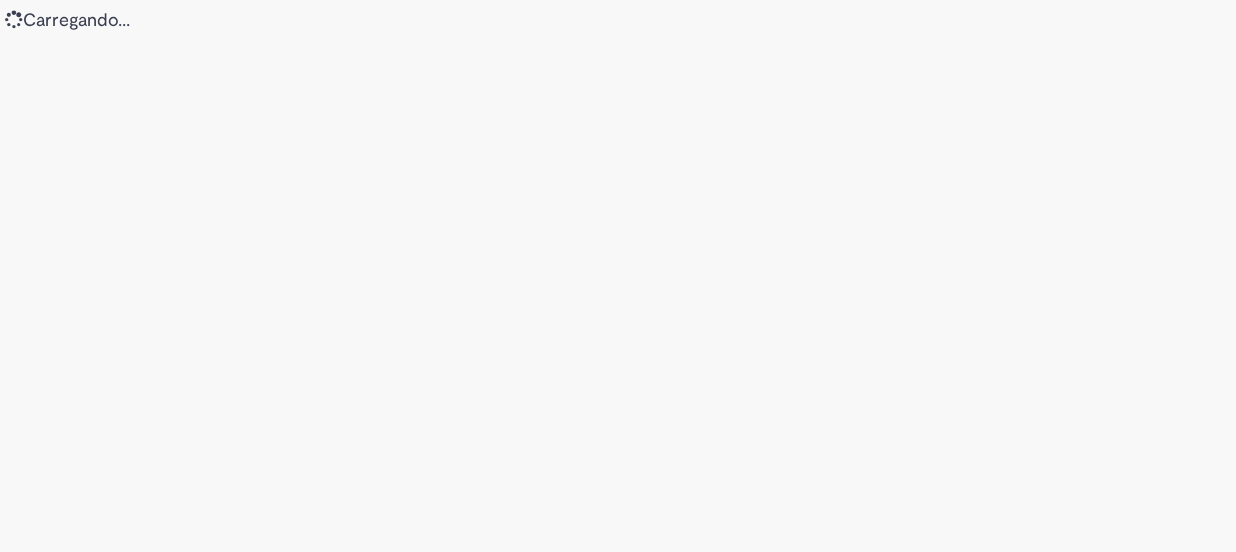 scroll, scrollTop: 0, scrollLeft: 0, axis: both 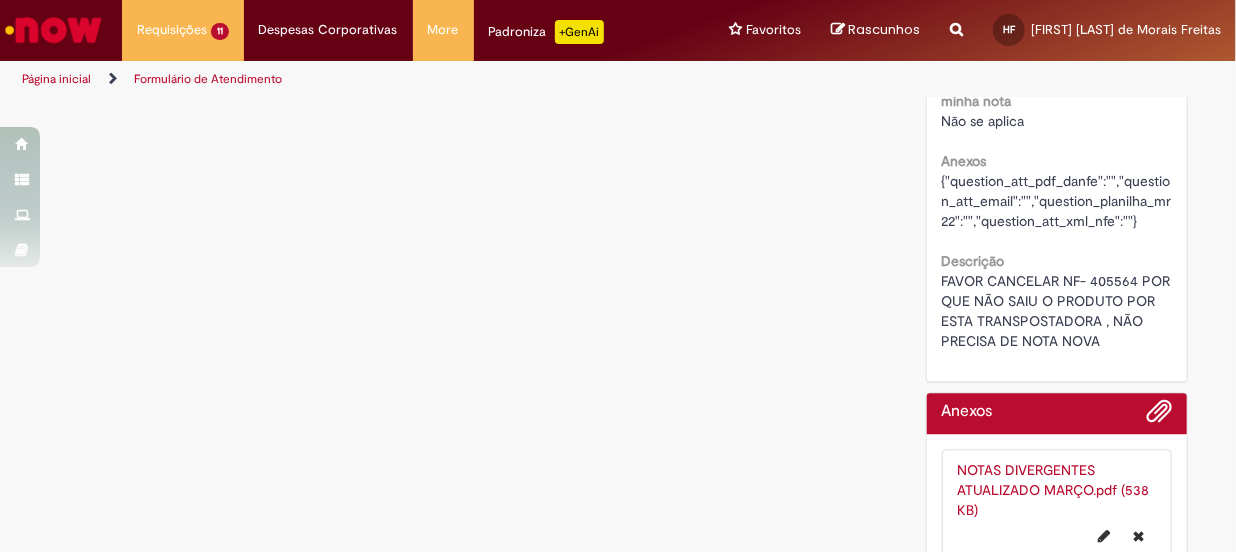 click on "FAVOR CANCELAR NF- 405564 POR QUE NÃO SAIU O PRODUTO POR ESTA TRANSPOSTADORA , NÃO PRECISA DE NOTA NOVA" at bounding box center [1058, 311] 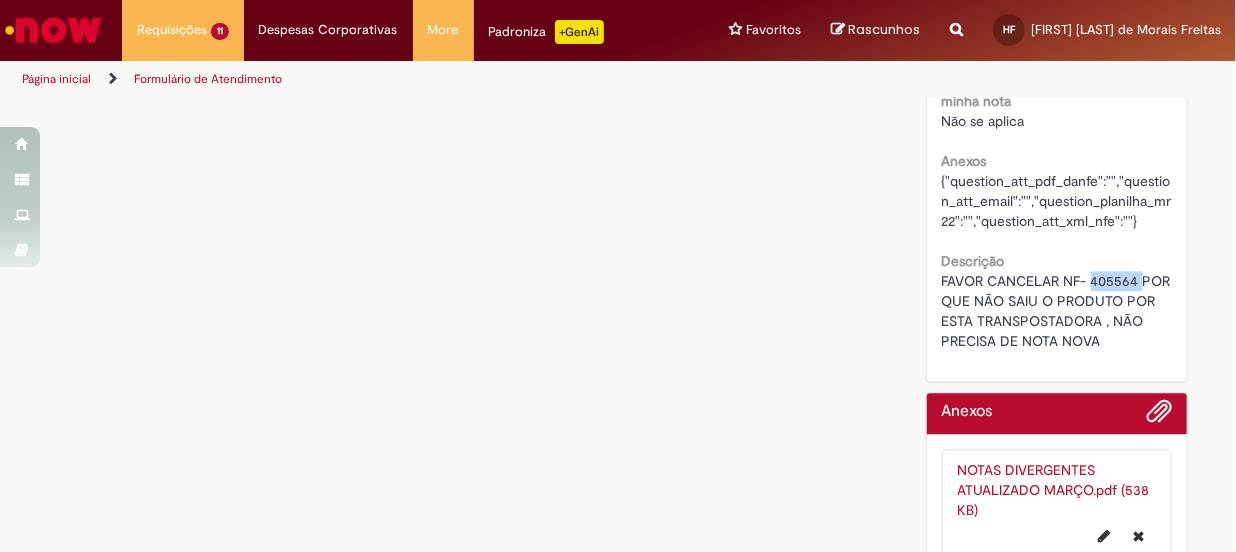 click on "FAVOR CANCELAR NF- 405564 POR QUE NÃO SAIU O PRODUTO POR ESTA TRANSPOSTADORA , NÃO PRECISA DE NOTA NOVA" at bounding box center [1058, 311] 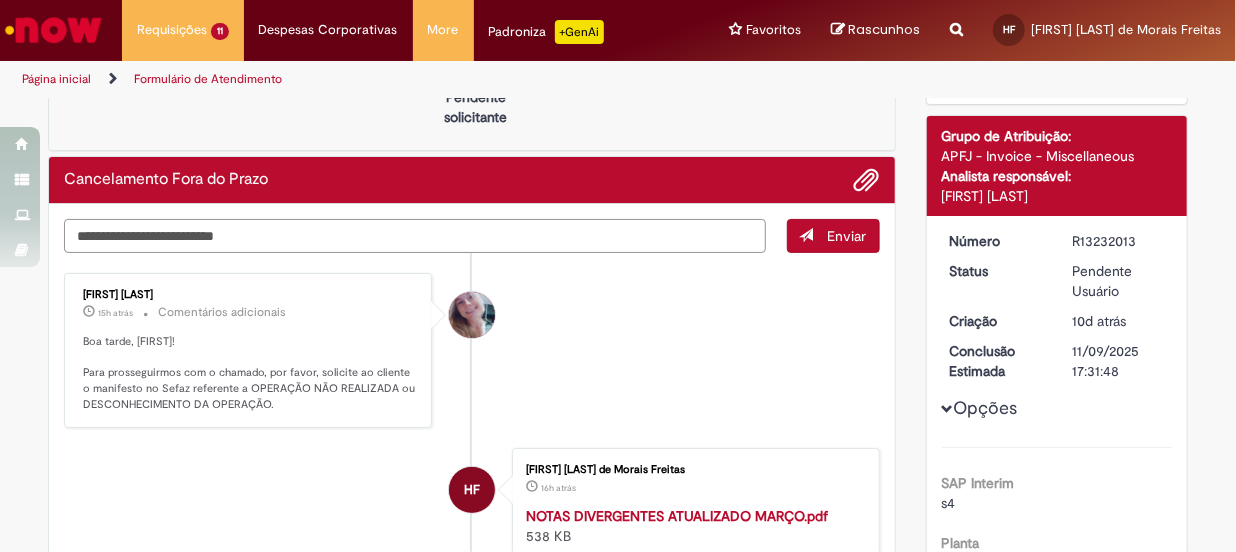 click at bounding box center (415, 236) 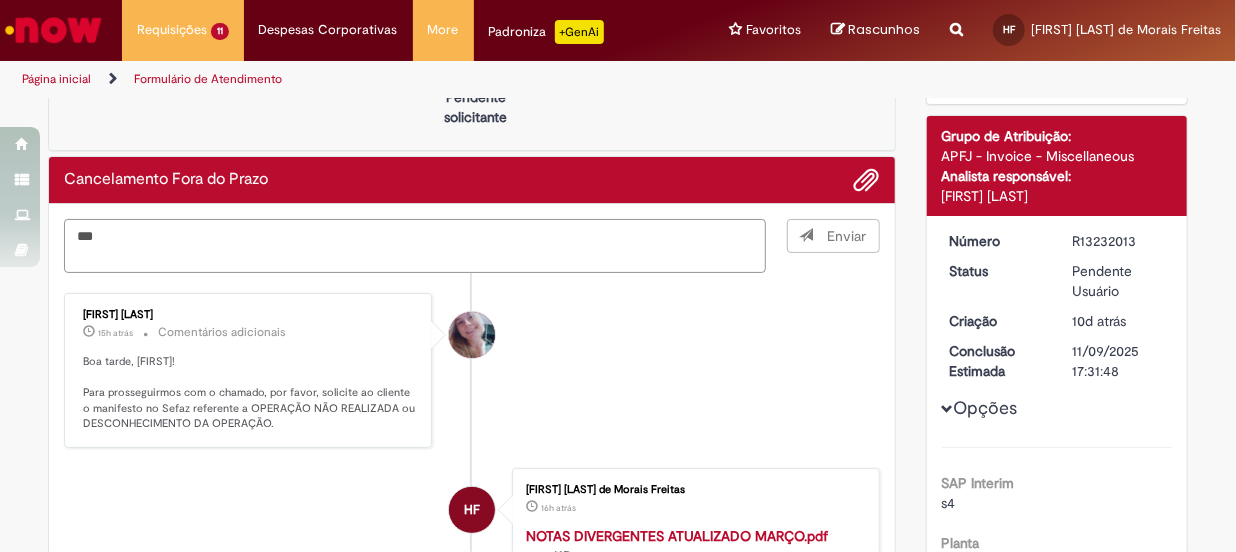 type on "**" 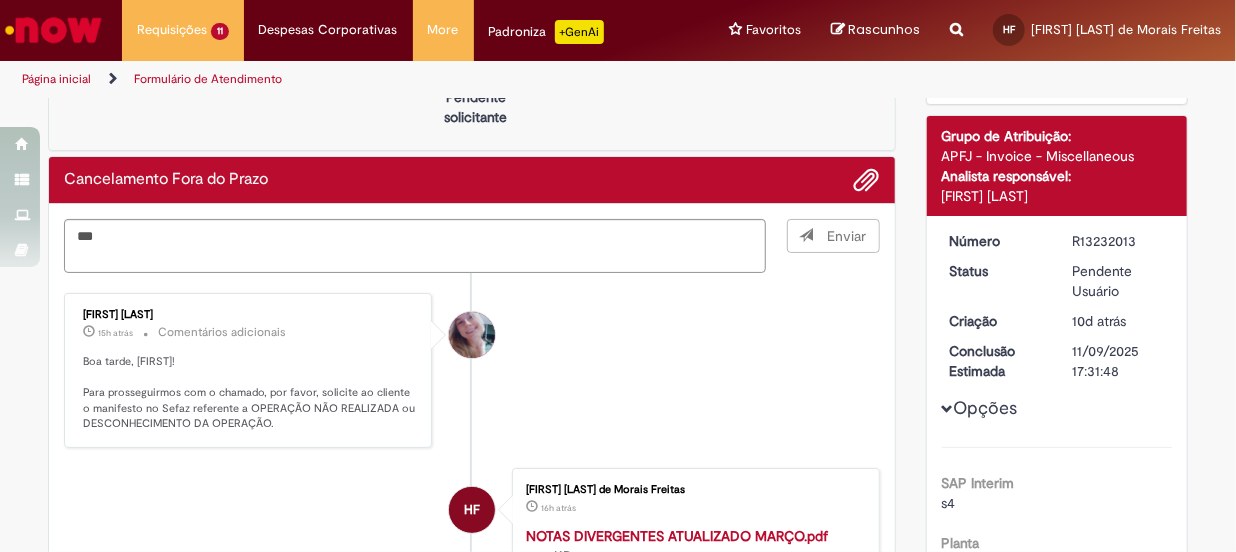 click on "Andreza Barbosa
15h atrás 15 horas atrás     Comentários adicionais
Boa tarde, Heberly!
Para prosseguirmos com o chamado, por favor, solicite ao cliente o manifesto no Sefaz referente a OPERAÇÃO NÃO REALIZADA ou DESCONHECIMENTO DA OPERAÇÃO." at bounding box center [472, 371] 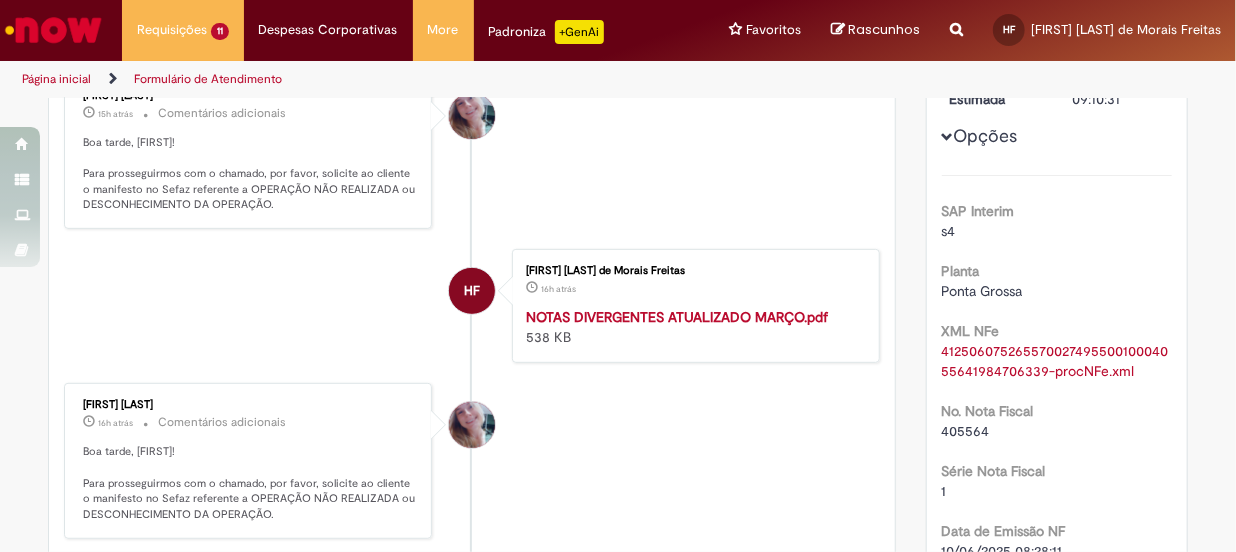 scroll, scrollTop: 99, scrollLeft: 0, axis: vertical 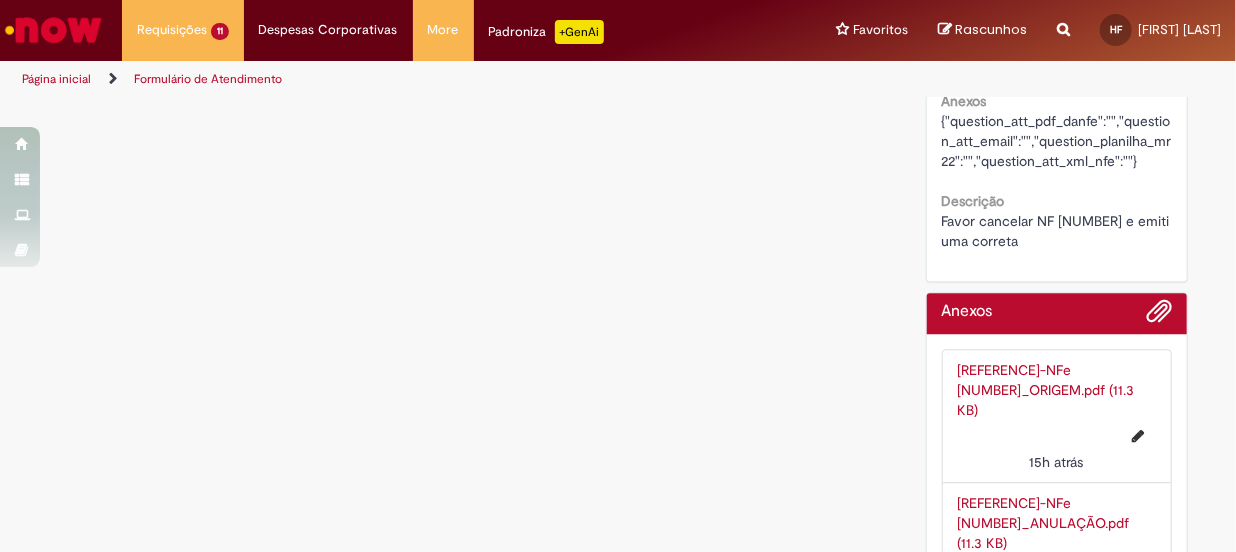 click on "Favor cancelar NF [NUMBER] e emiti uma correta" at bounding box center (1058, 231) 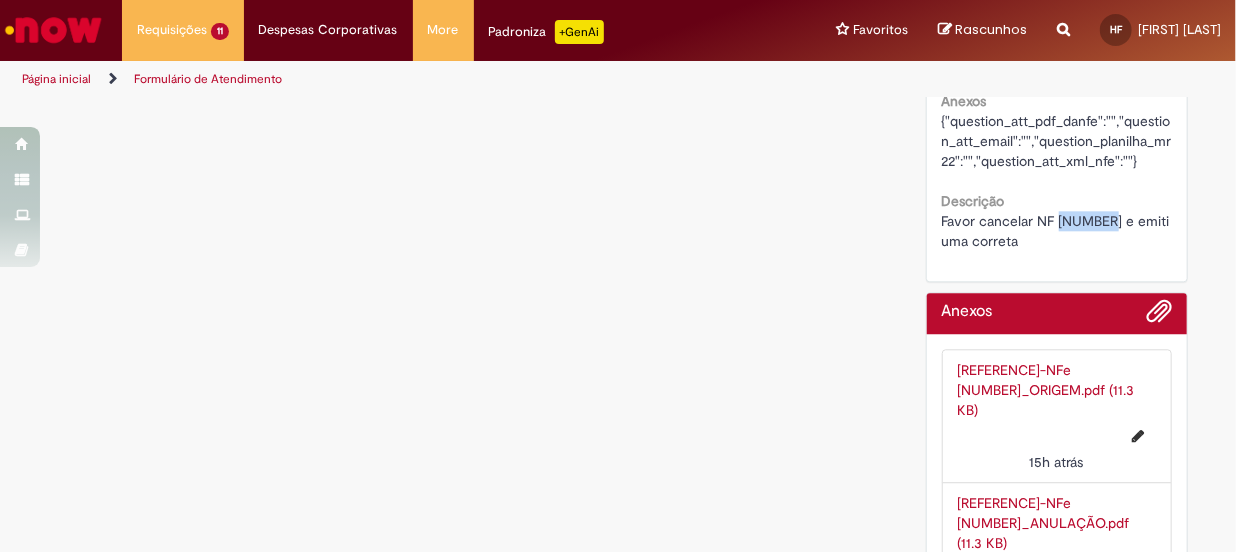 click on "Favor cancelar NF [NUMBER] e emiti uma correta" at bounding box center (1058, 231) 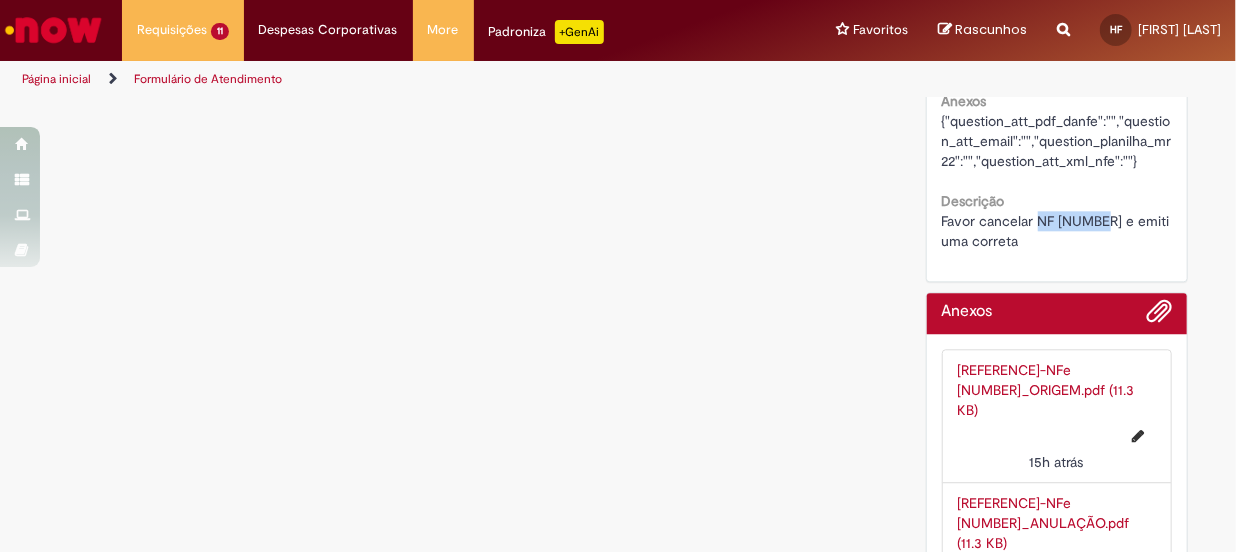 drag, startPoint x: 1033, startPoint y: 285, endPoint x: 1093, endPoint y: 280, distance: 60.207973 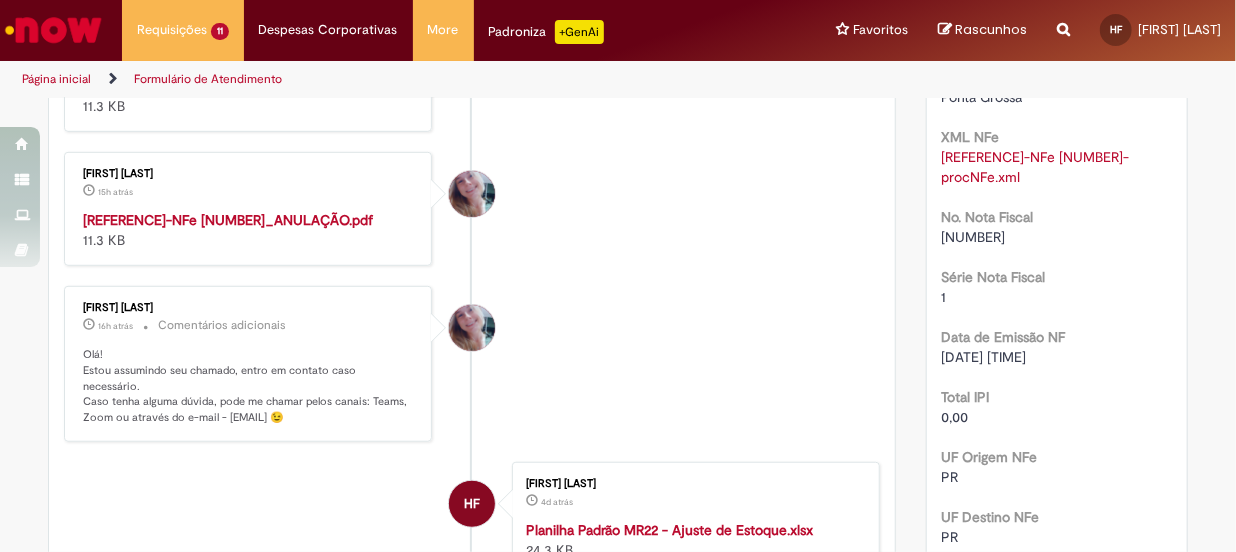 scroll, scrollTop: 454, scrollLeft: 0, axis: vertical 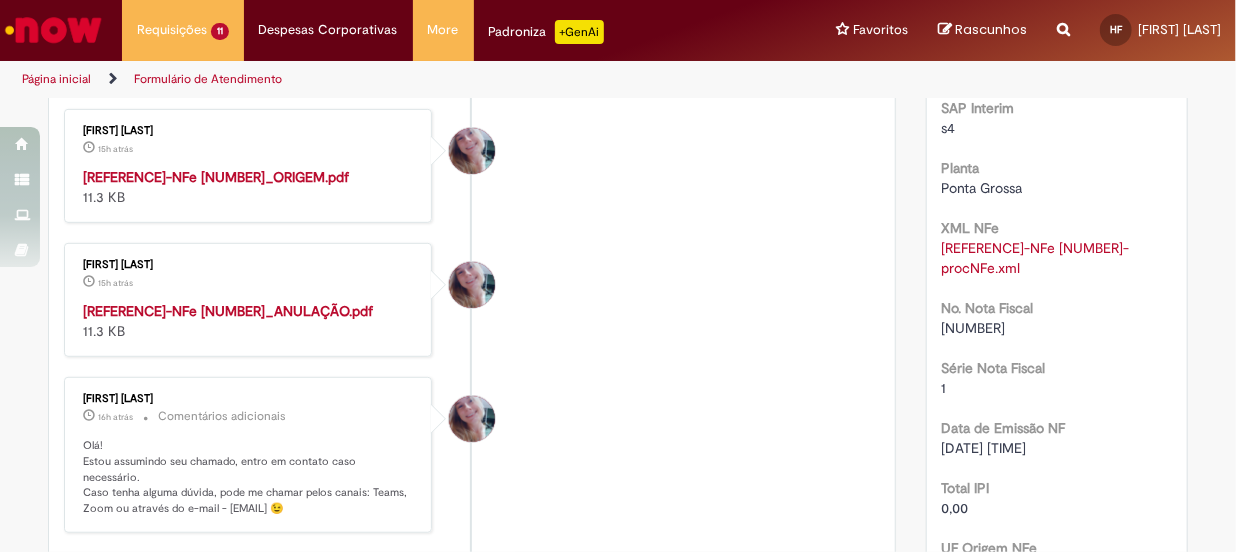 click on "[REFERENCE]-NFe [NUMBER]_ANULAÇÃO.pdf" at bounding box center [228, 311] 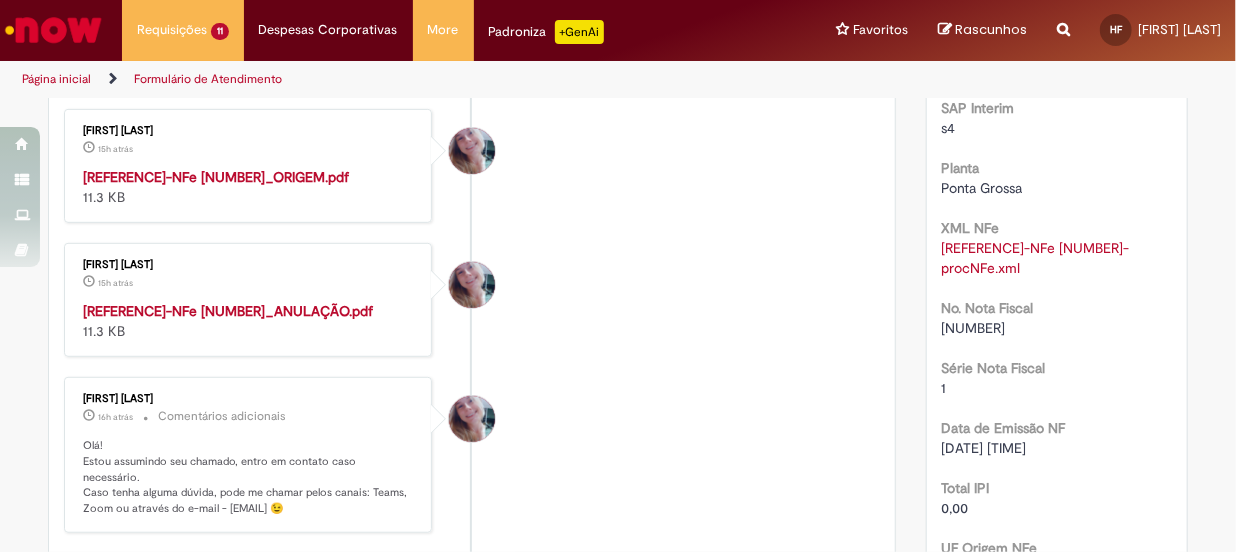 scroll, scrollTop: 90, scrollLeft: 0, axis: vertical 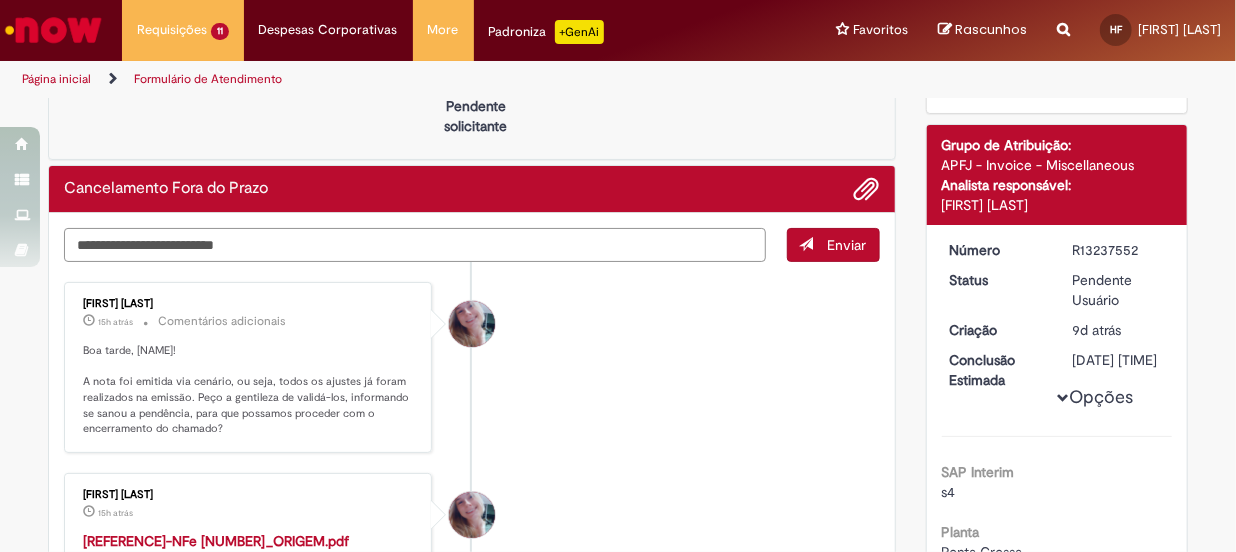 click at bounding box center (415, 245) 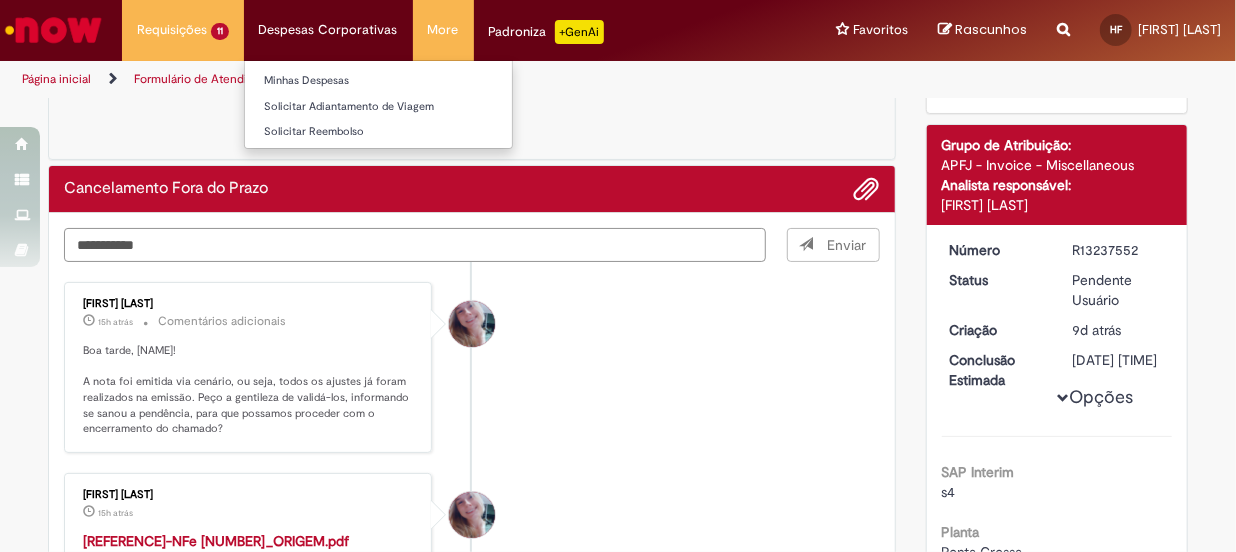 type on "**********" 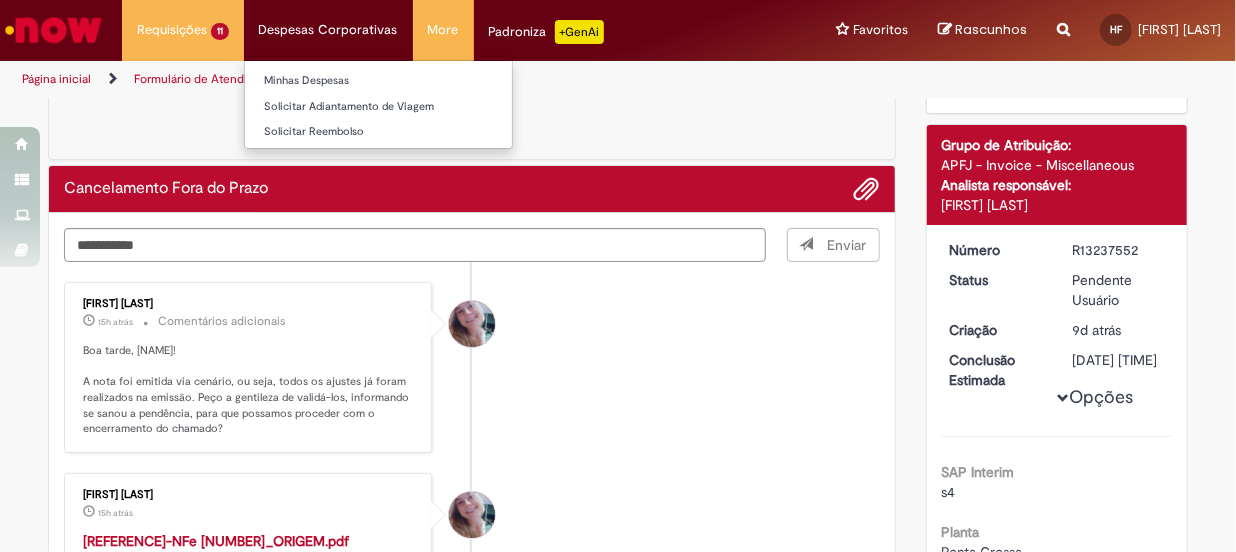 type 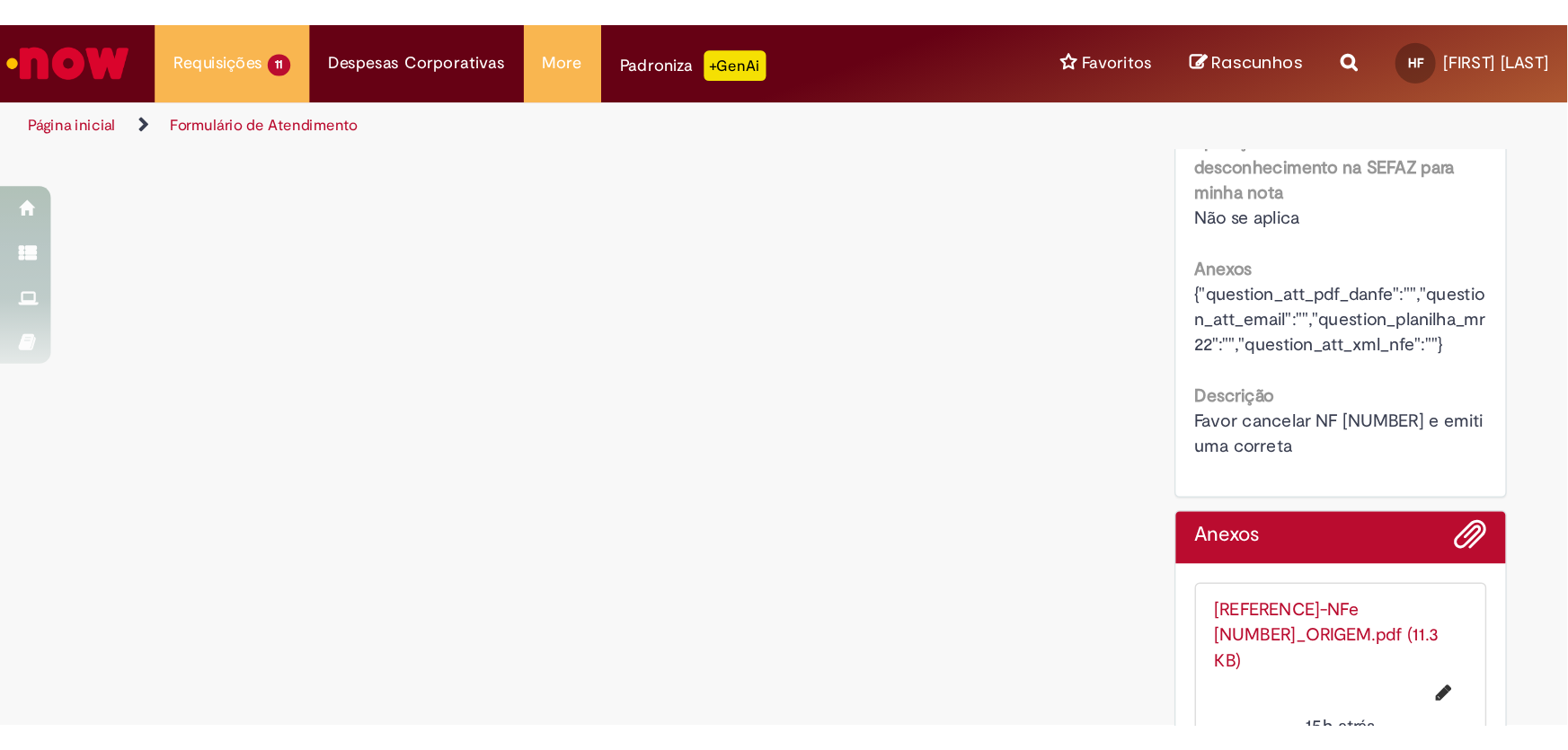 scroll, scrollTop: 1959, scrollLeft: 0, axis: vertical 